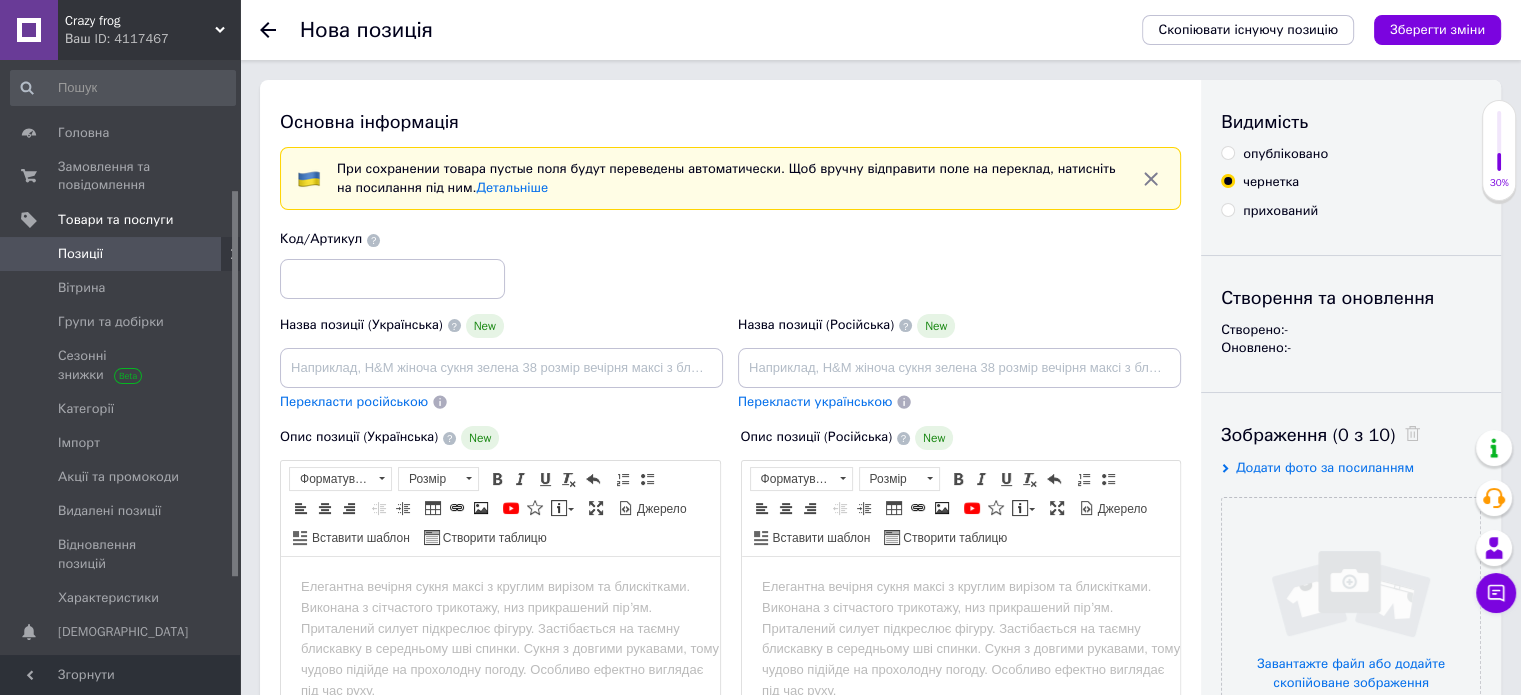 scroll, scrollTop: 0, scrollLeft: 0, axis: both 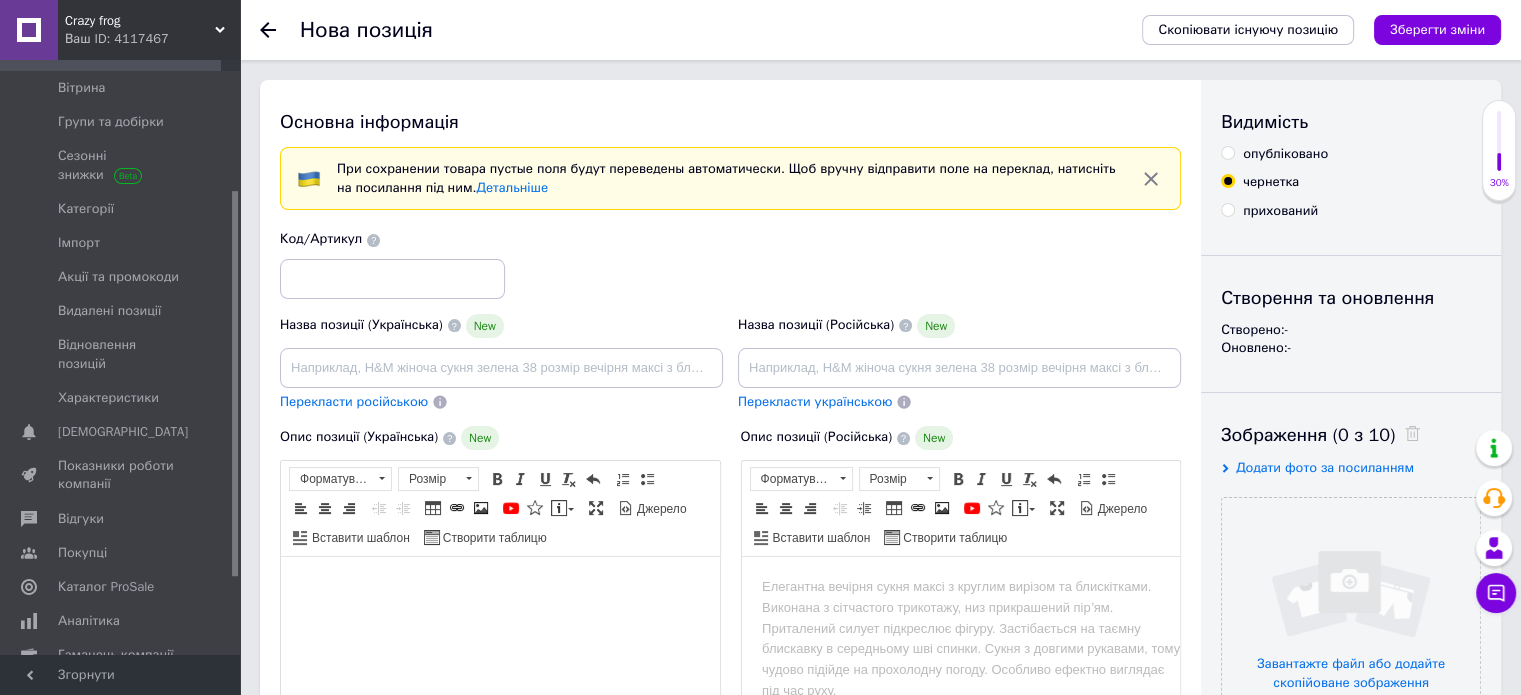 drag, startPoint x: 522, startPoint y: 629, endPoint x: 383, endPoint y: 591, distance: 144.10066 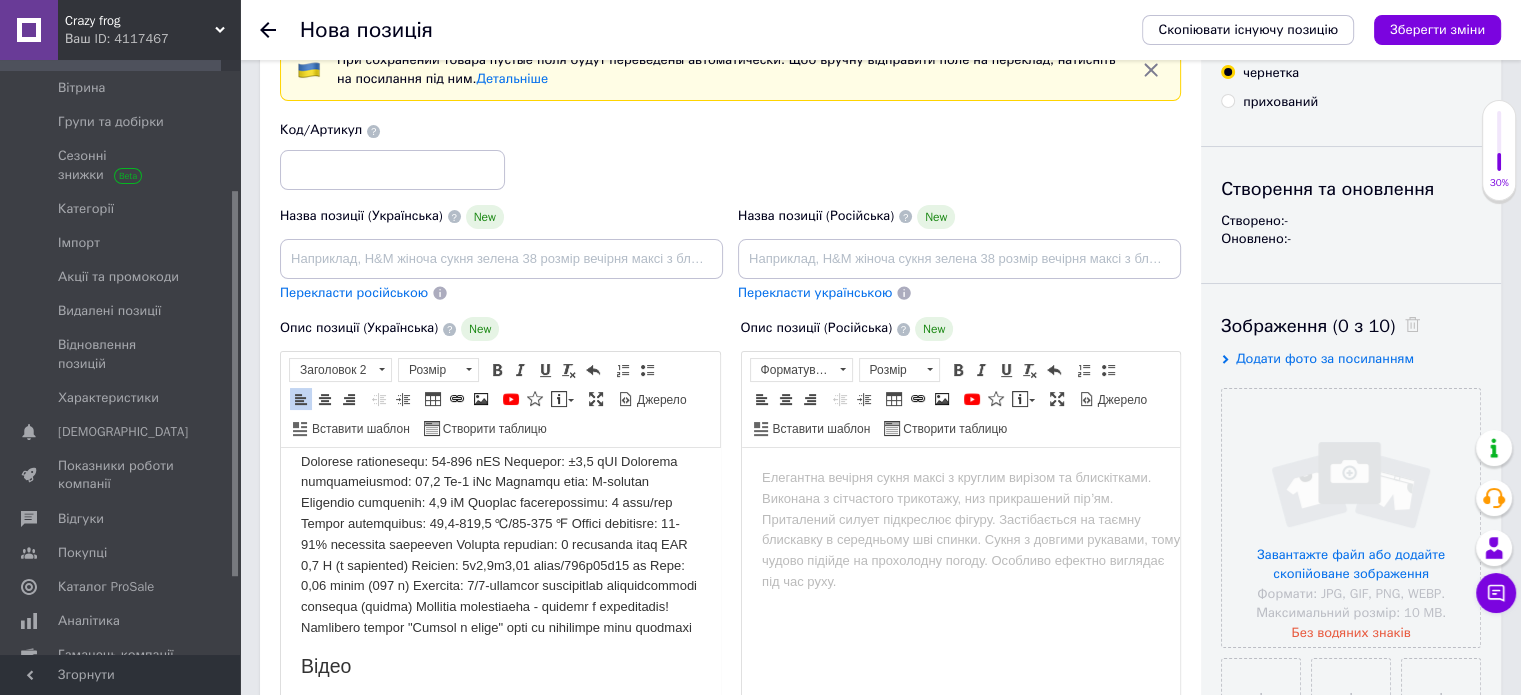 scroll, scrollTop: 203, scrollLeft: 0, axis: vertical 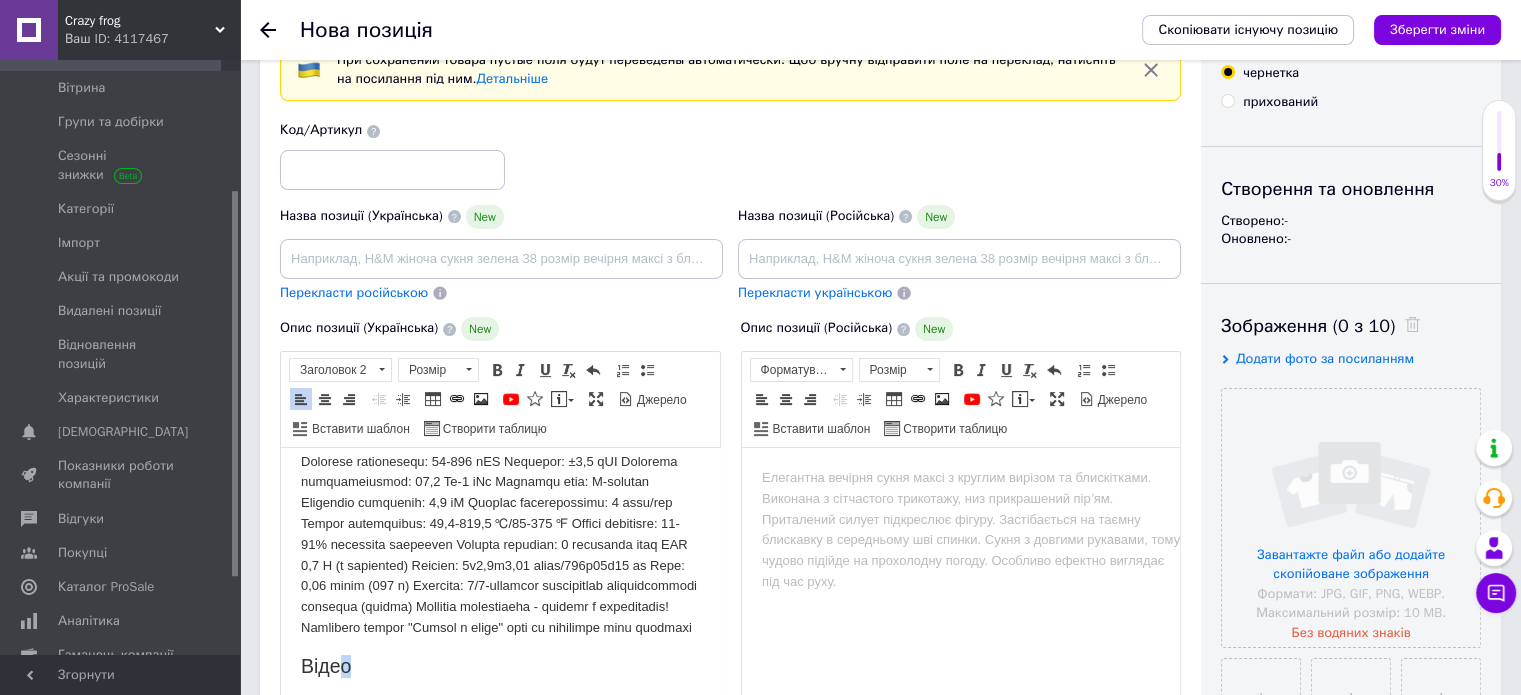 drag, startPoint x: 348, startPoint y: 667, endPoint x: 336, endPoint y: 669, distance: 12.165525 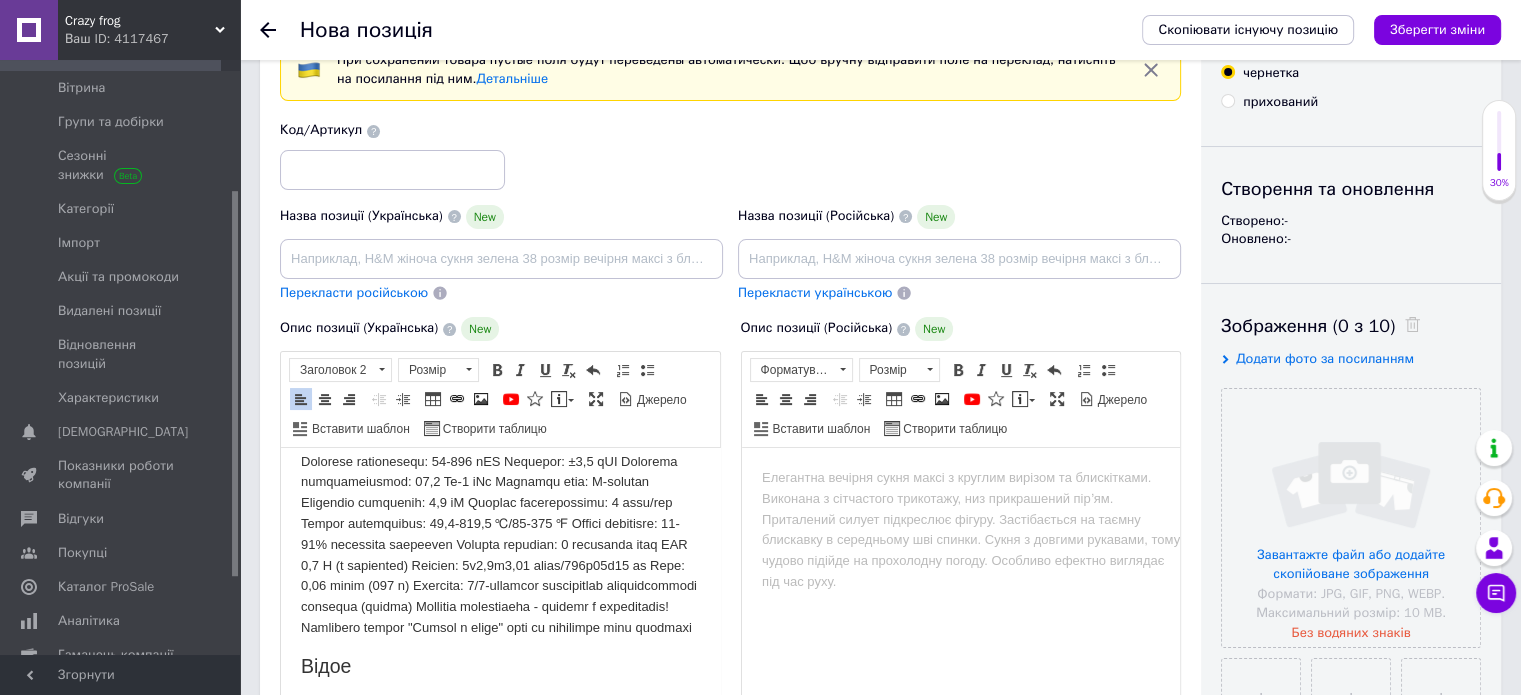 click on "Відо е" at bounding box center (326, 666) 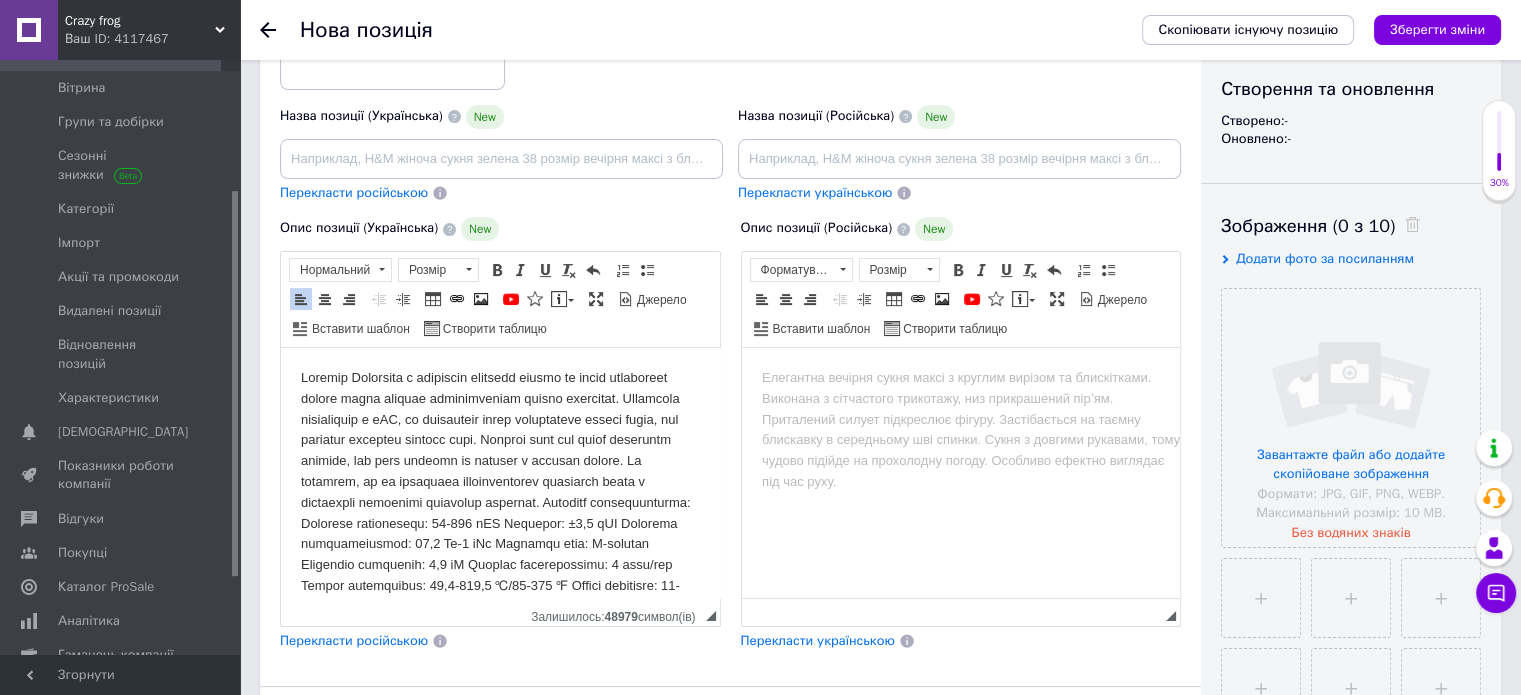 scroll, scrollTop: 9, scrollLeft: 0, axis: vertical 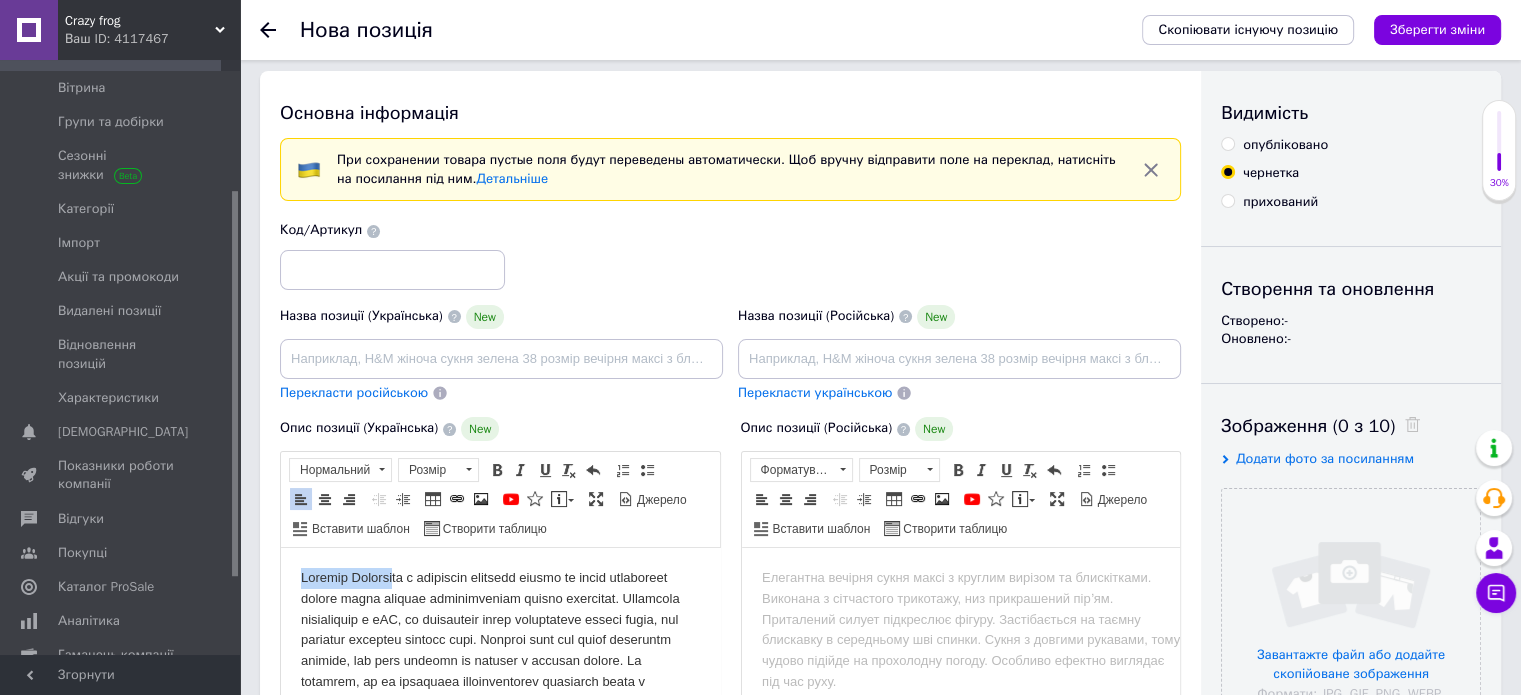drag, startPoint x: 297, startPoint y: 579, endPoint x: 413, endPoint y: 571, distance: 116.275536 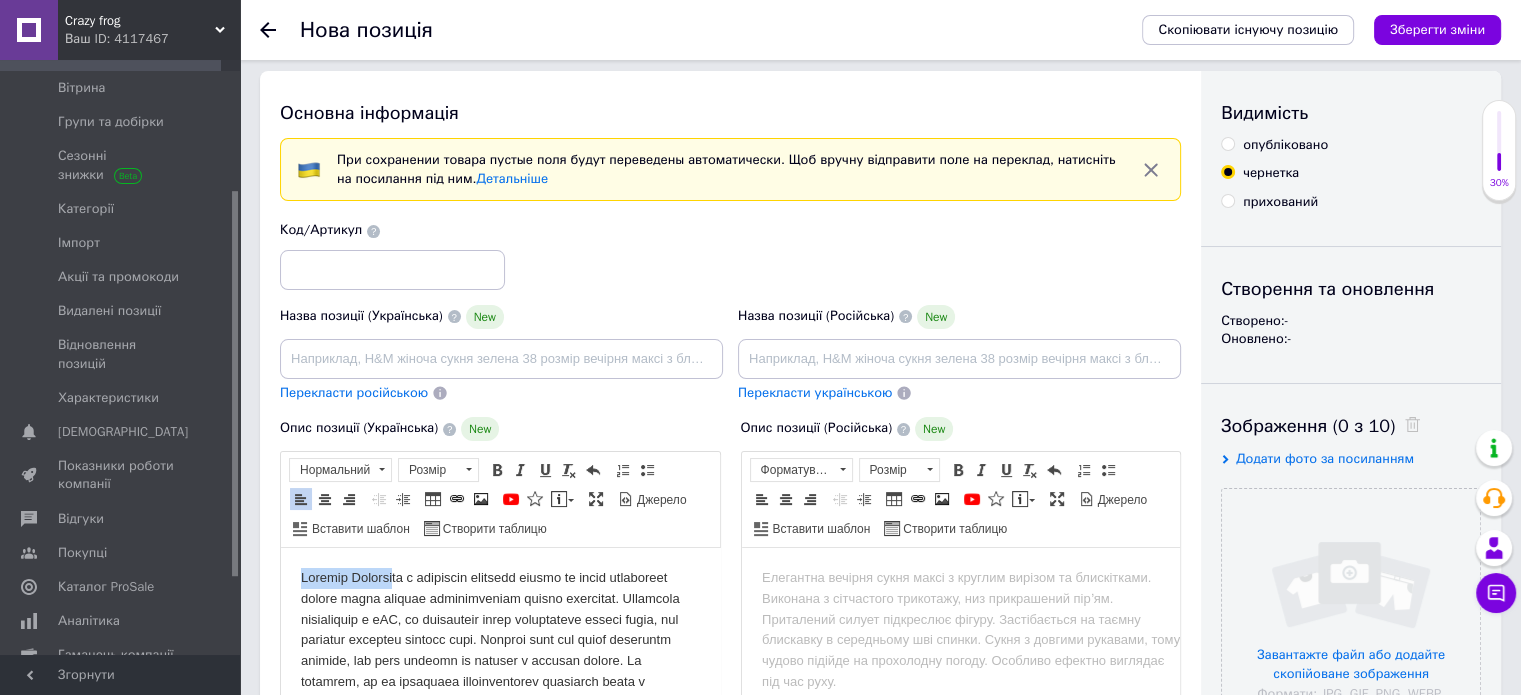 click at bounding box center [500, 734] 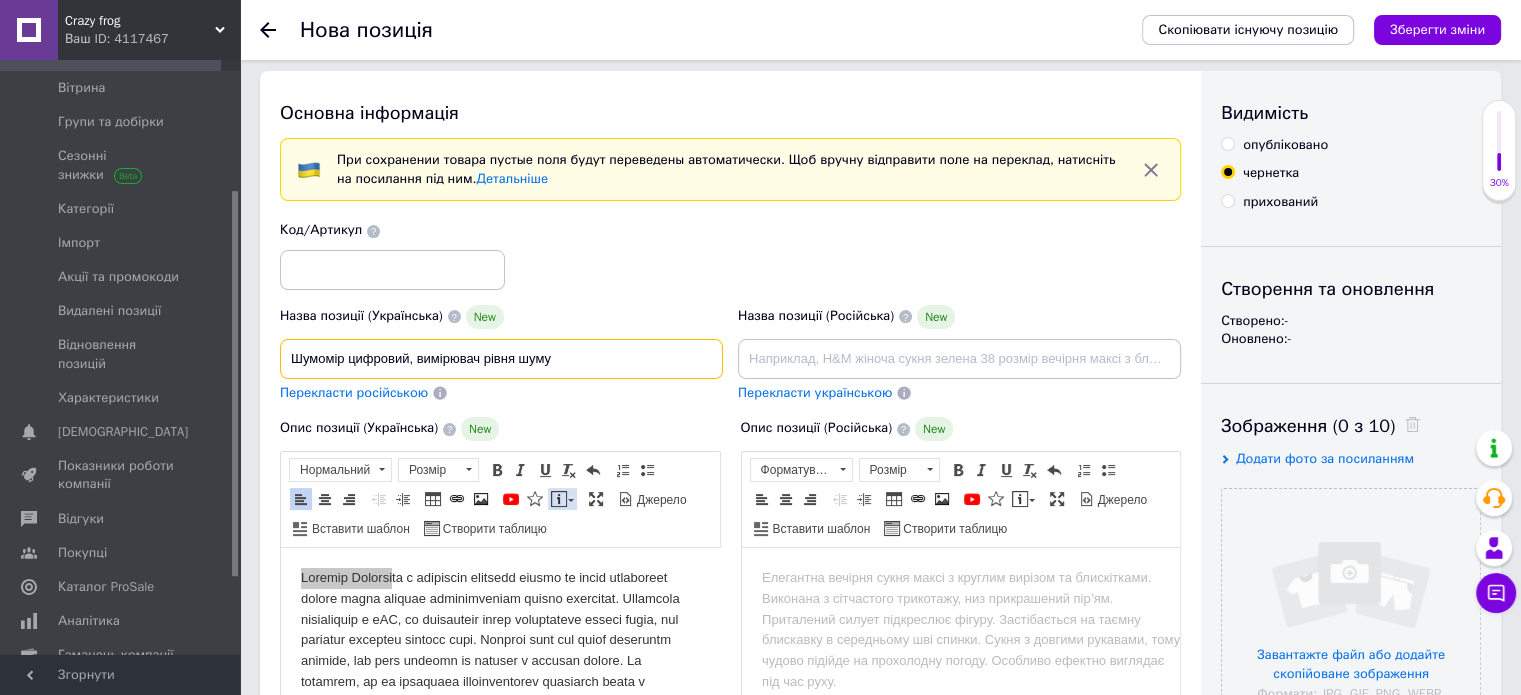 scroll, scrollTop: 109, scrollLeft: 0, axis: vertical 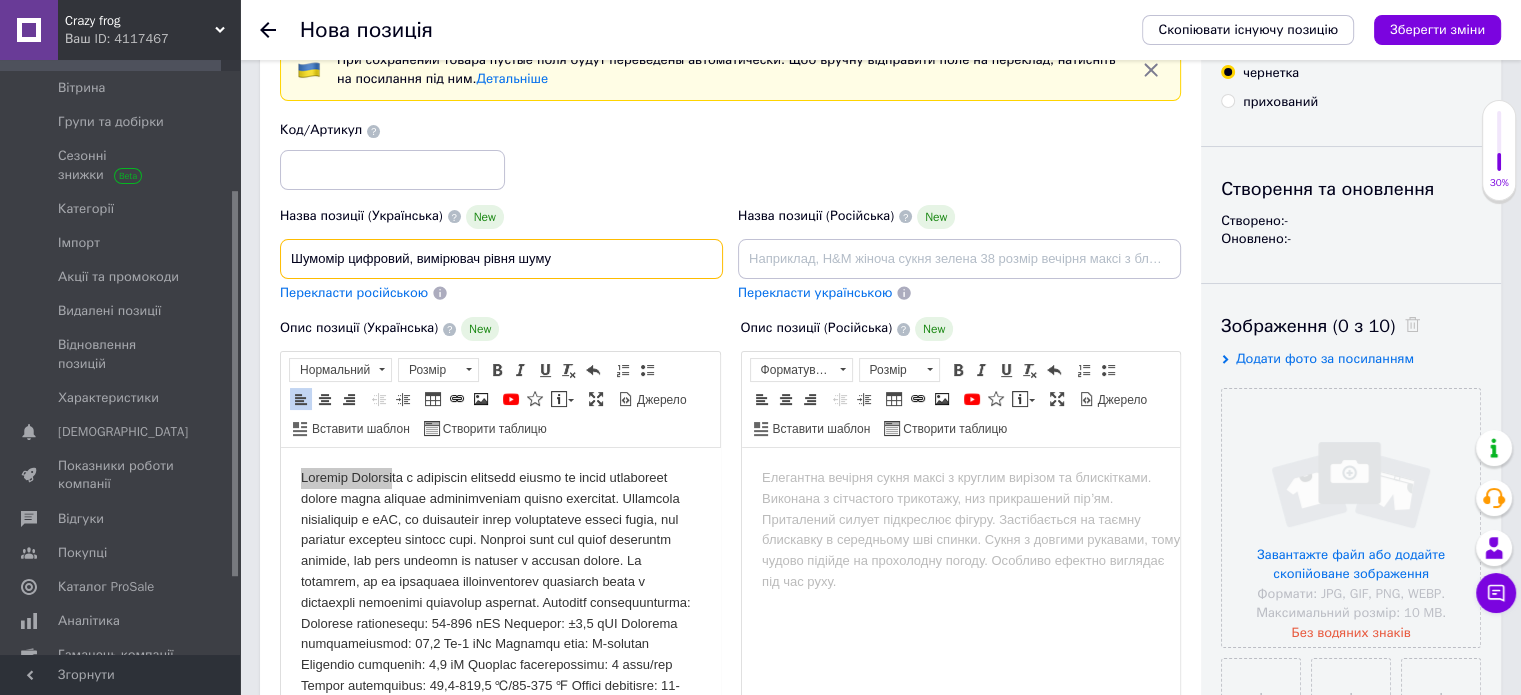 type on "Шумомір цифровий, вимірювач рівня шуму" 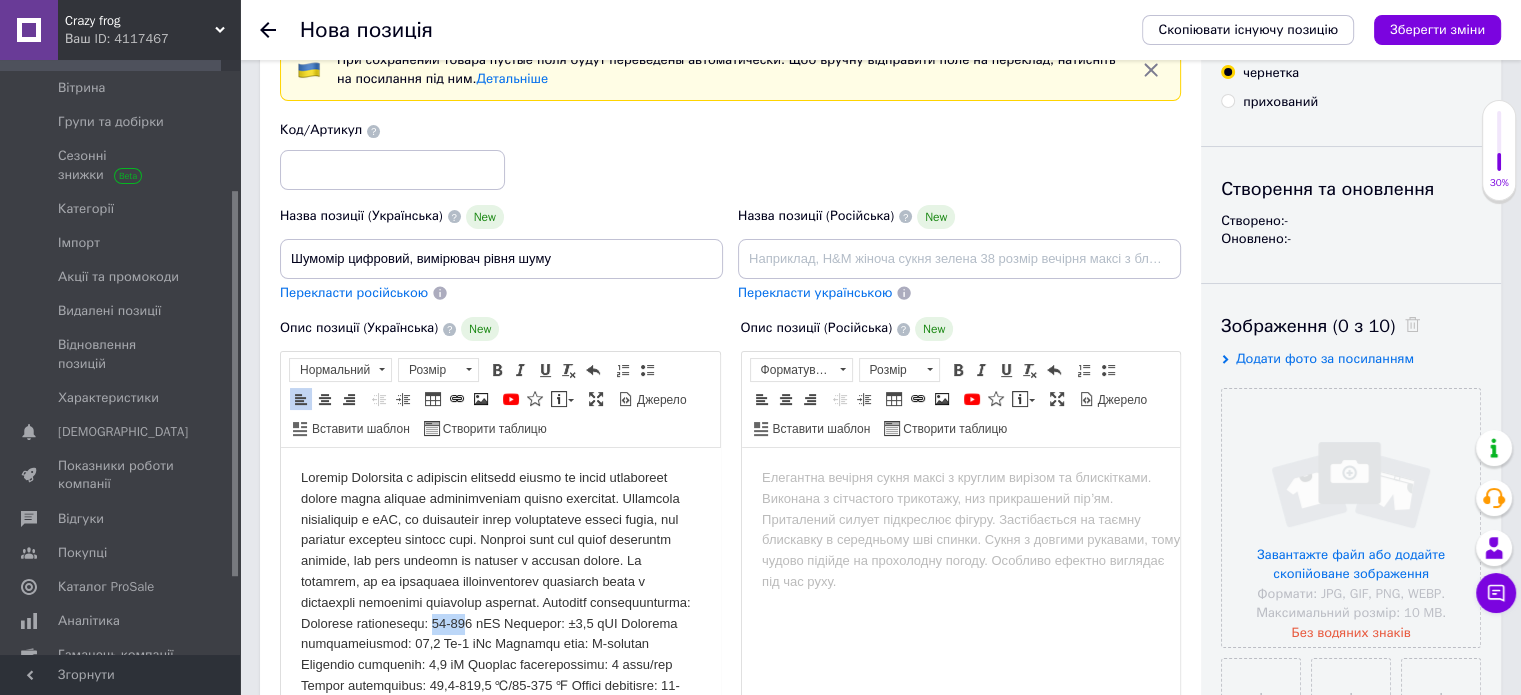drag, startPoint x: 443, startPoint y: 642, endPoint x: 477, endPoint y: 645, distance: 34.132095 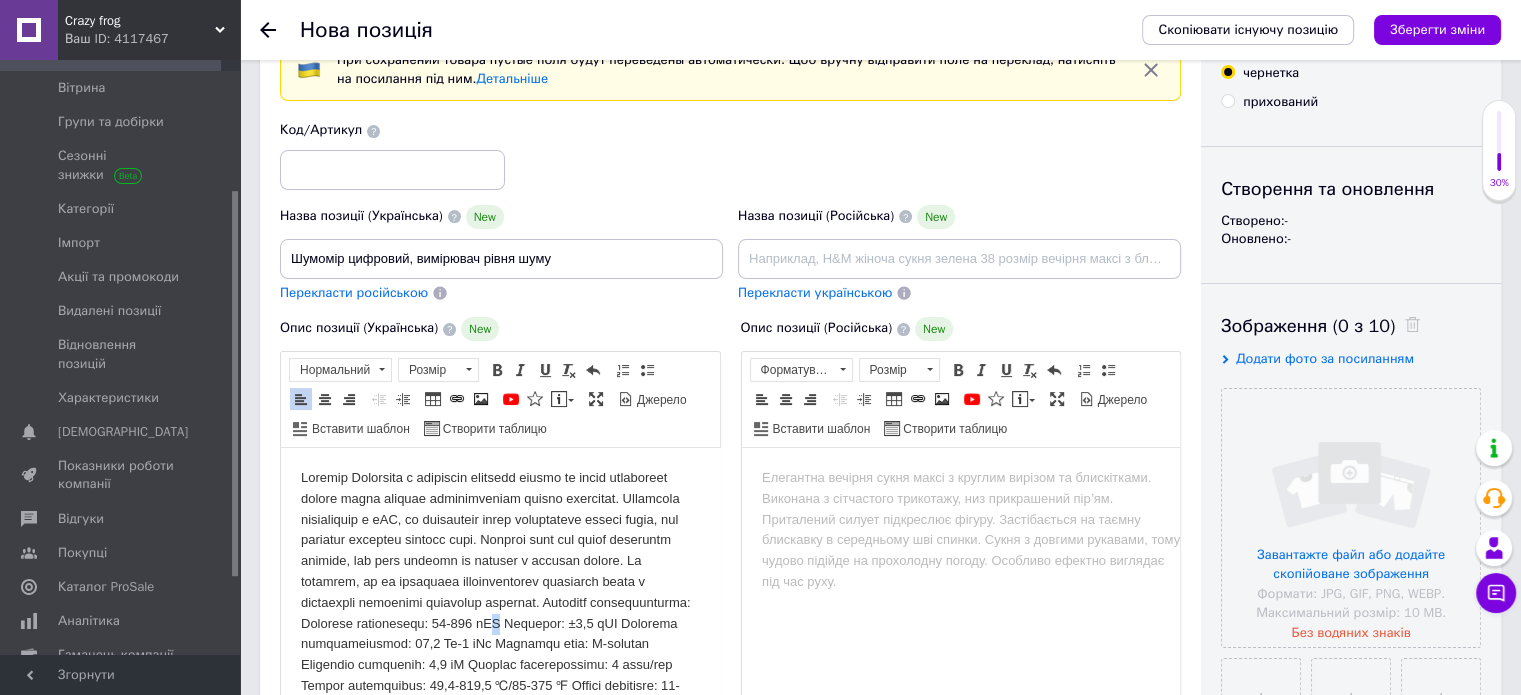 click at bounding box center (499, 633) 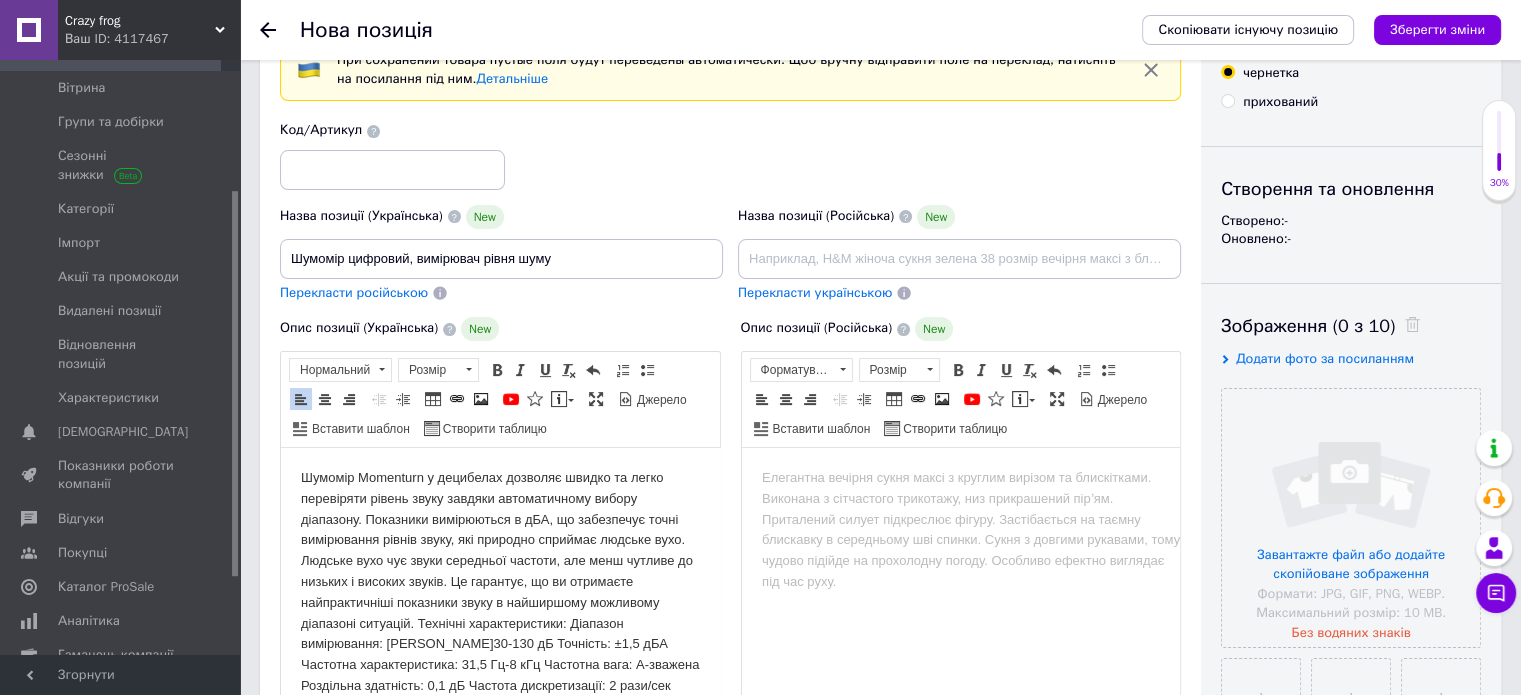 click on "Шумомір Momenturn у децибелах дозволяє швидко та легко перевіряти рівень звуку завдяки автоматичному вибору діапазону. Показники вимірюються в дБА, що забезпечує точні вимірювання рівнів звуку, які природно сприймає людське вухо. Людське вухо чує звуки середньої частоти, але менш чутливе до низьких і високих звуків. Це гарантує, що ви отримаєте найпрактичніші показники звуку в найширшому можливому діапазоні ситуацій. Технічні характеристики: Діапазон вимірювання: [PERSON_NAME]" at bounding box center [500, 654] 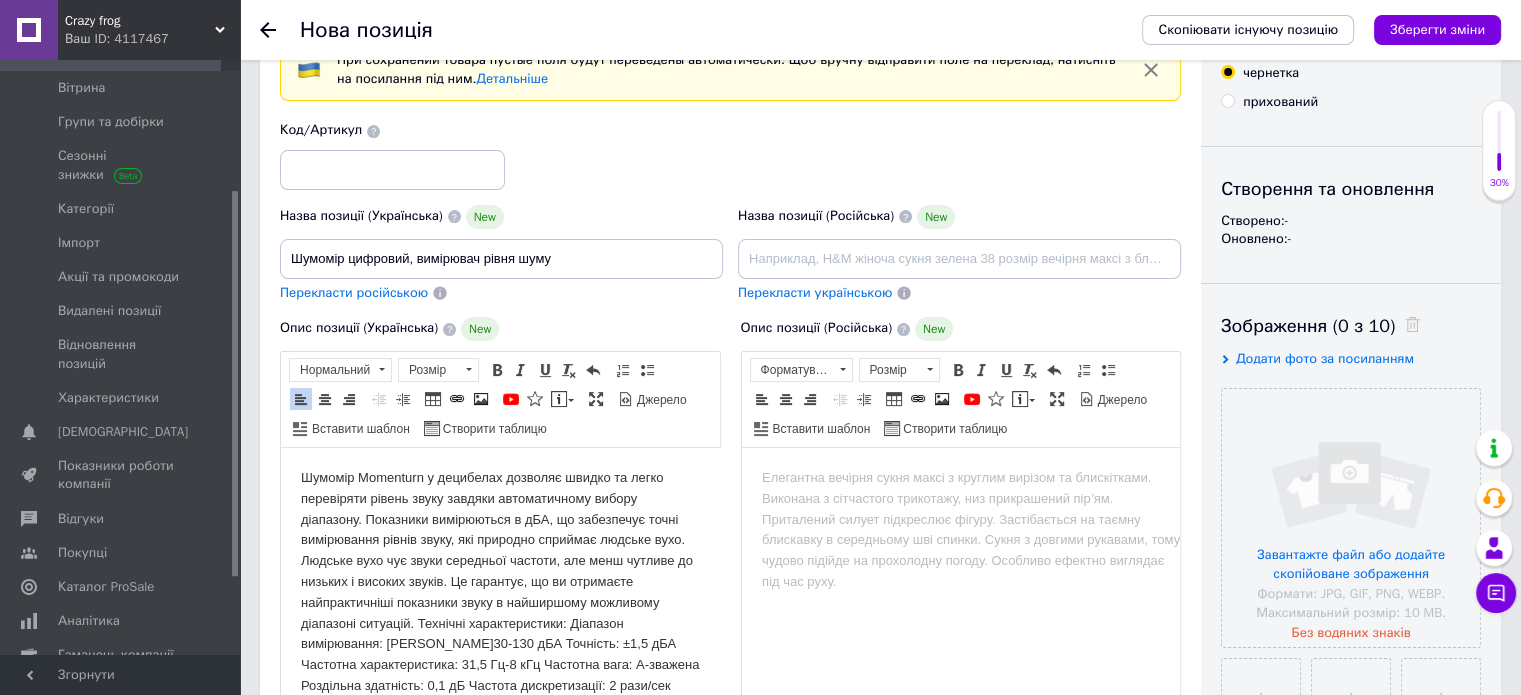 click on "Шумомір Momenturn у децибелах дозволяє швидко та легко перевіряти рівень звуку завдяки автоматичному вибору діапазону. Показники вимірюються в дБА, що забезпечує точні вимірювання рівнів звуку, які природно сприймає людське вухо. Людське вухо чує звуки середньої частоти, але менш чутливе до низьких і високих звуків. Це гарантує, що ви отримаєте найпрактичніші показники звуку в найширшому можливому діапазоні ситуацій. Технічні характеристики: Діапазон вимірювання: [PERSON_NAME]" at bounding box center (500, 654) 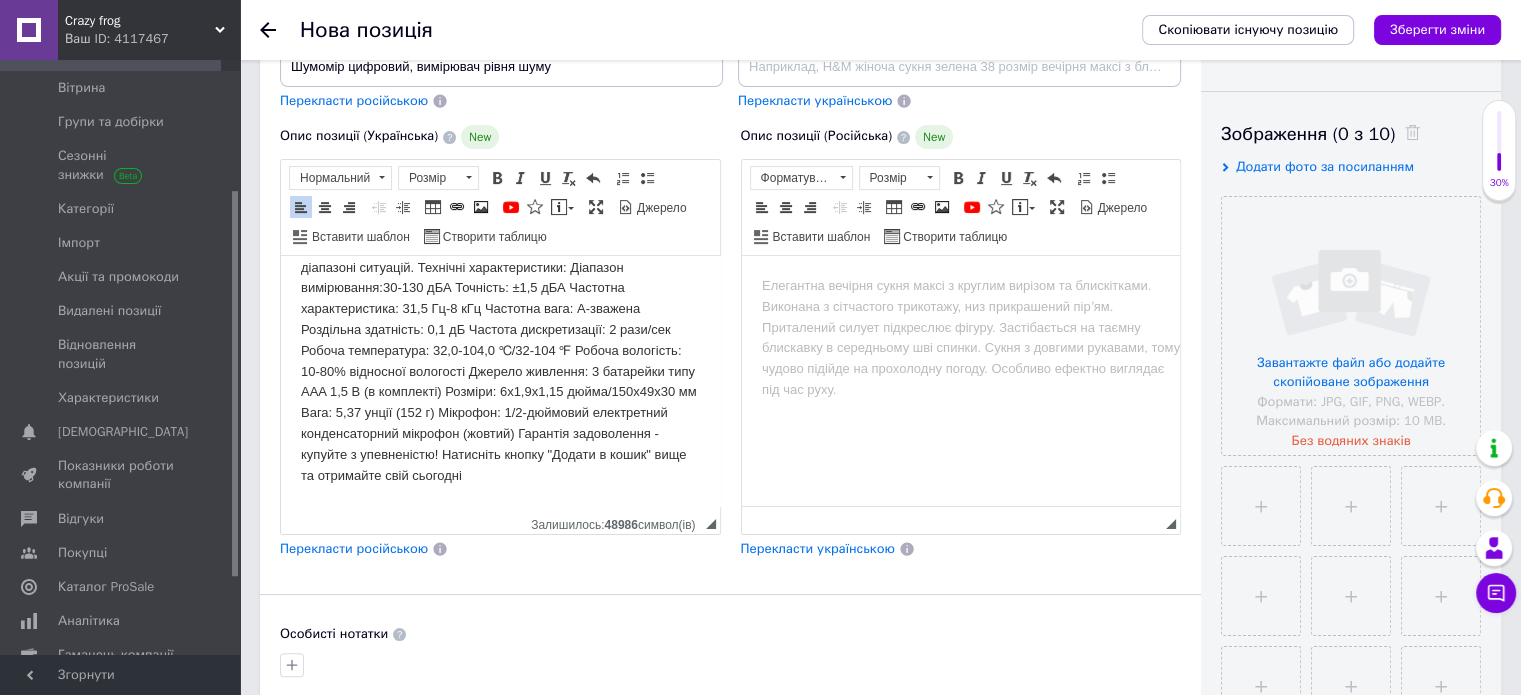 scroll, scrollTop: 309, scrollLeft: 0, axis: vertical 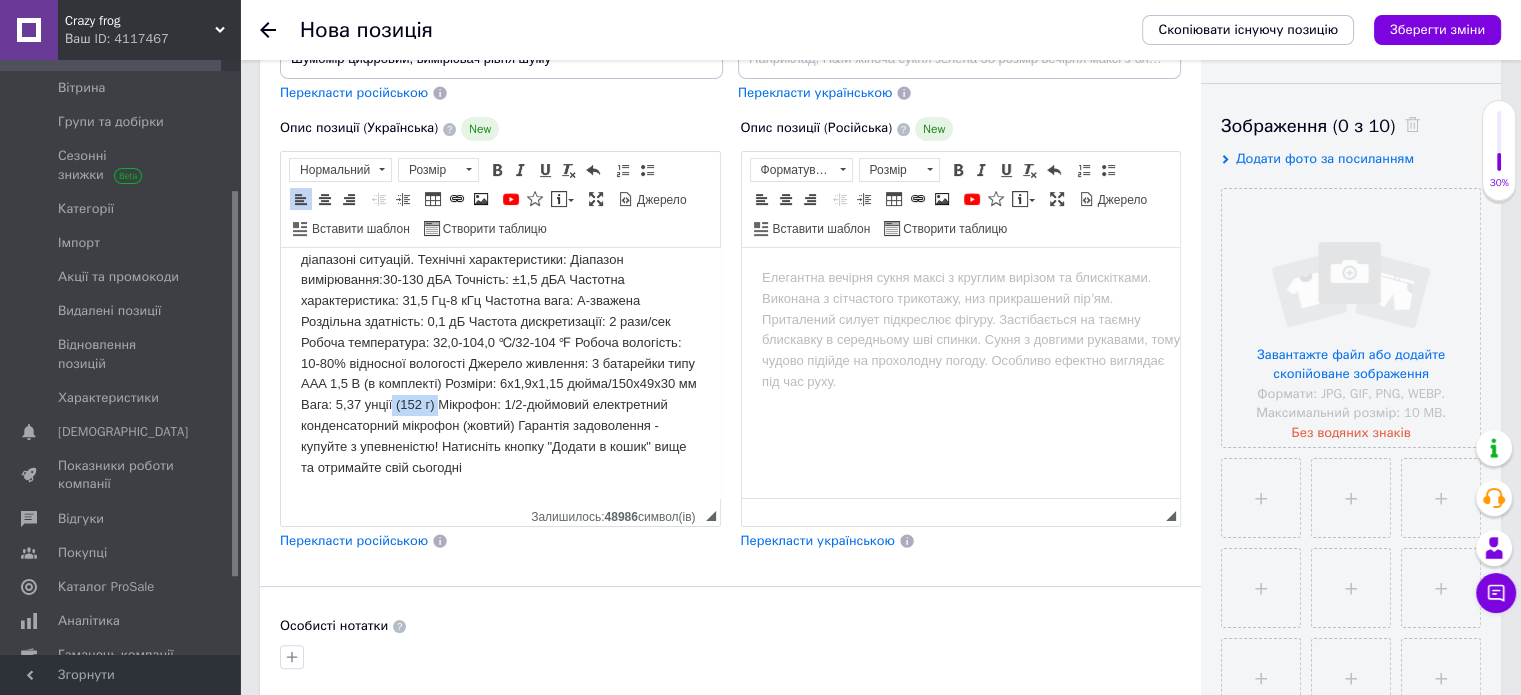 drag, startPoint x: 526, startPoint y: 403, endPoint x: 573, endPoint y: 404, distance: 47.010635 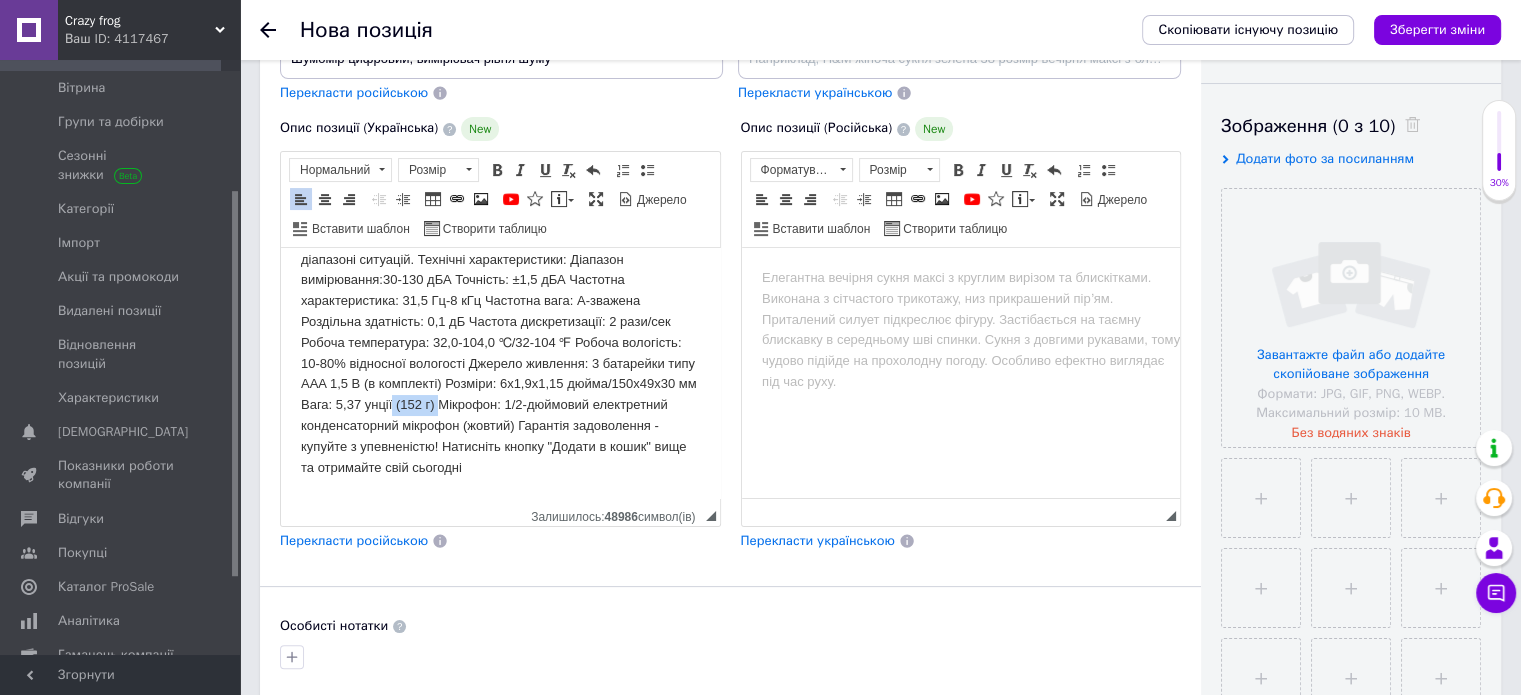 click on "Шумомір Momenturn у децибелах дозволяє швидко та легко перевіряти рівень звуку завдяки автоматичному вибору діапазону. Показники вимірюються в дБА, що забезпечує точні вимірювання рівнів звуку, які природно сприймає людське вухо. Людське вухо чує звуки середньої частоти, але менш чутливе до низьких і високих звуків. Це гарантує, що ви отримаєте найпрактичніші показники звуку в найширшому можливому діапазоні ситуацій. Технічні характеристики: Діапазон вимірювання:" at bounding box center (499, 290) 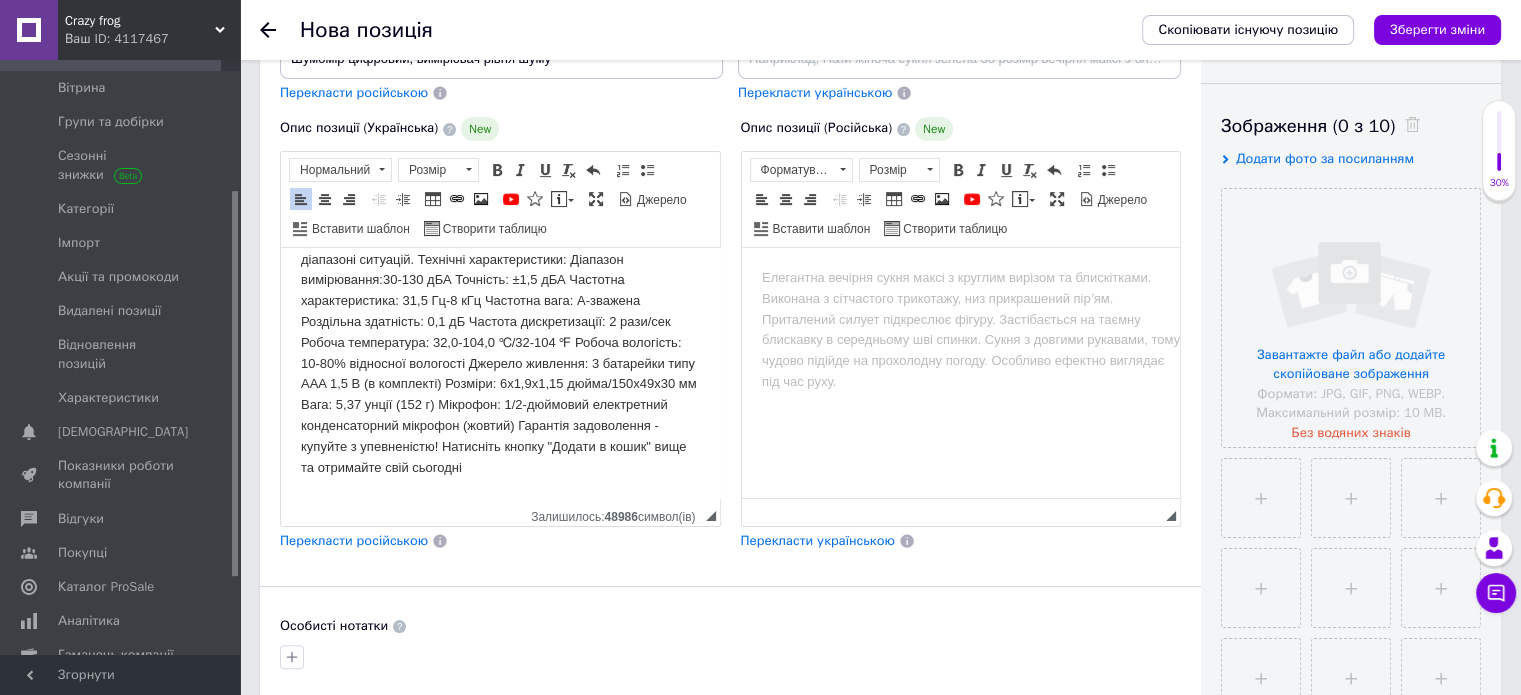 click on "Шумомір Momenturn у децибелах дозволяє швидко та легко перевіряти рівень звуку завдяки автоматичному вибору діапазону. Показники вимірюються в дБА, що забезпечує точні вимірювання рівнів звуку, які природно сприймає людське вухо. Людське вухо чує звуки середньої частоти, але менш чутливе до низьких і високих звуків. Це гарантує, що ви отримаєте найпрактичніші показники звуку в найширшому можливому діапазоні ситуацій. Технічні характеристики: Діапазон вимірювання:" at bounding box center [499, 290] 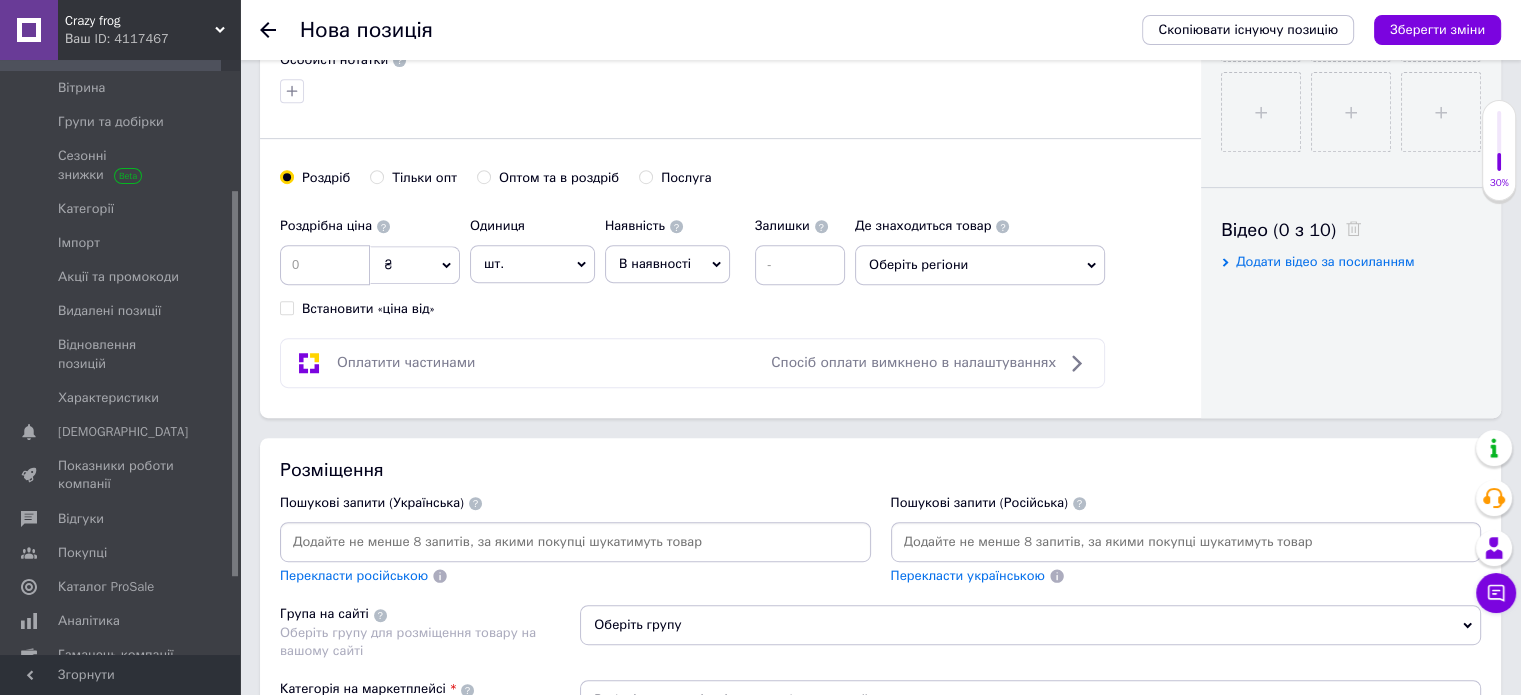 scroll, scrollTop: 909, scrollLeft: 0, axis: vertical 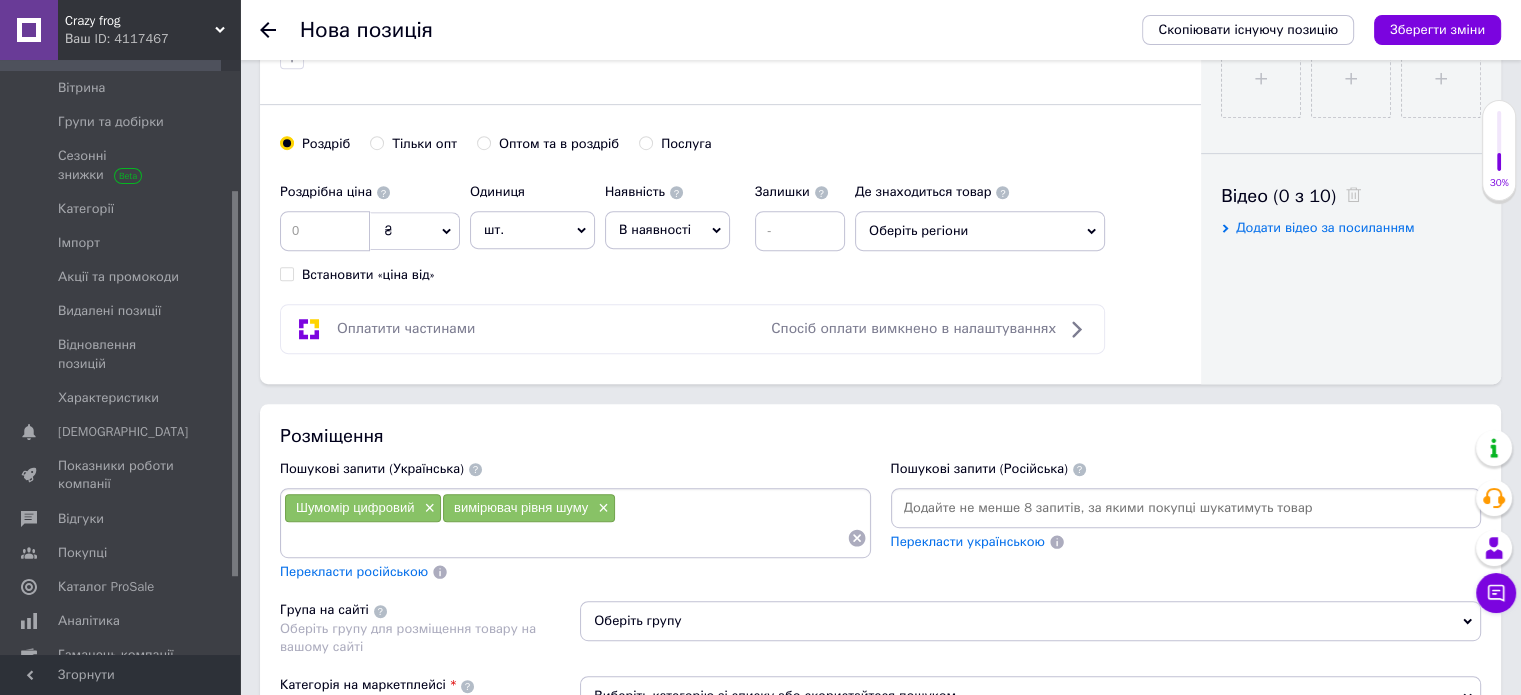 click on "Перекласти російською" at bounding box center [354, 571] 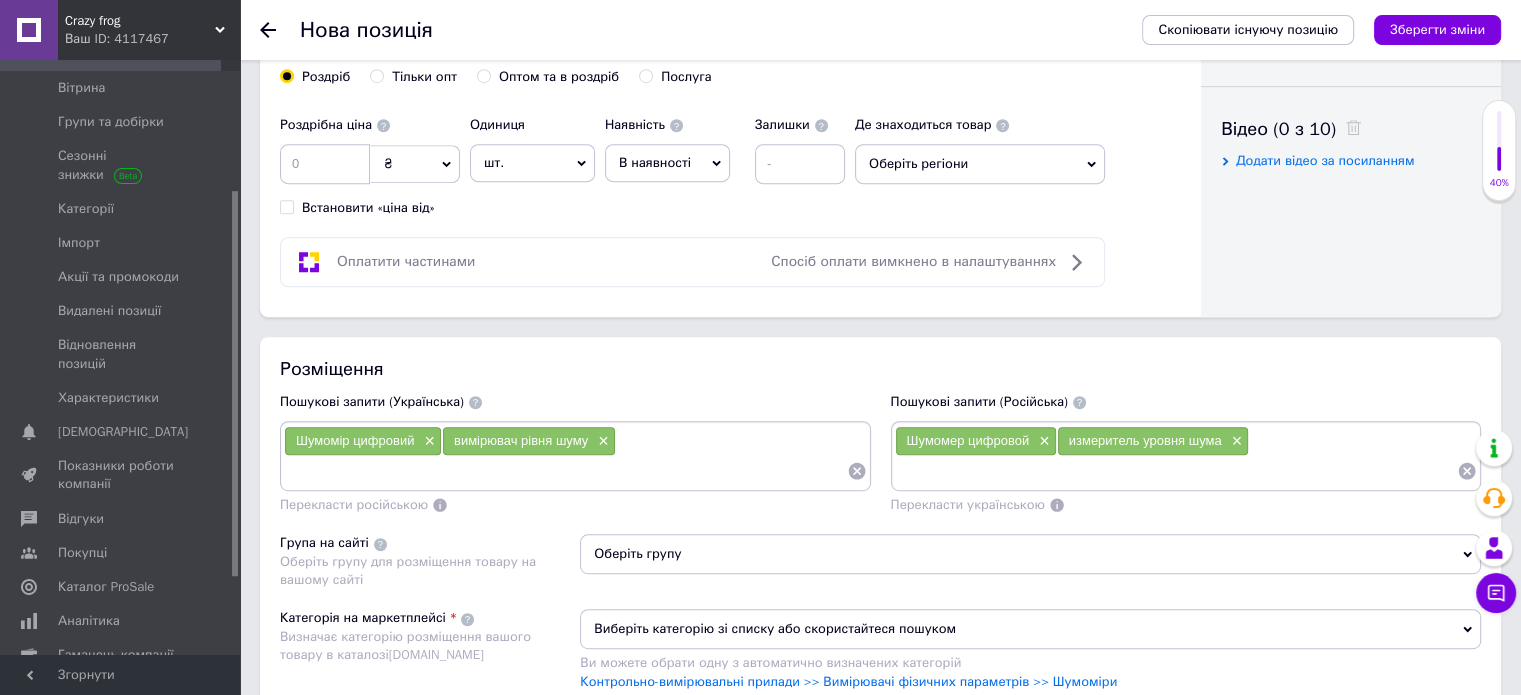 scroll, scrollTop: 1009, scrollLeft: 0, axis: vertical 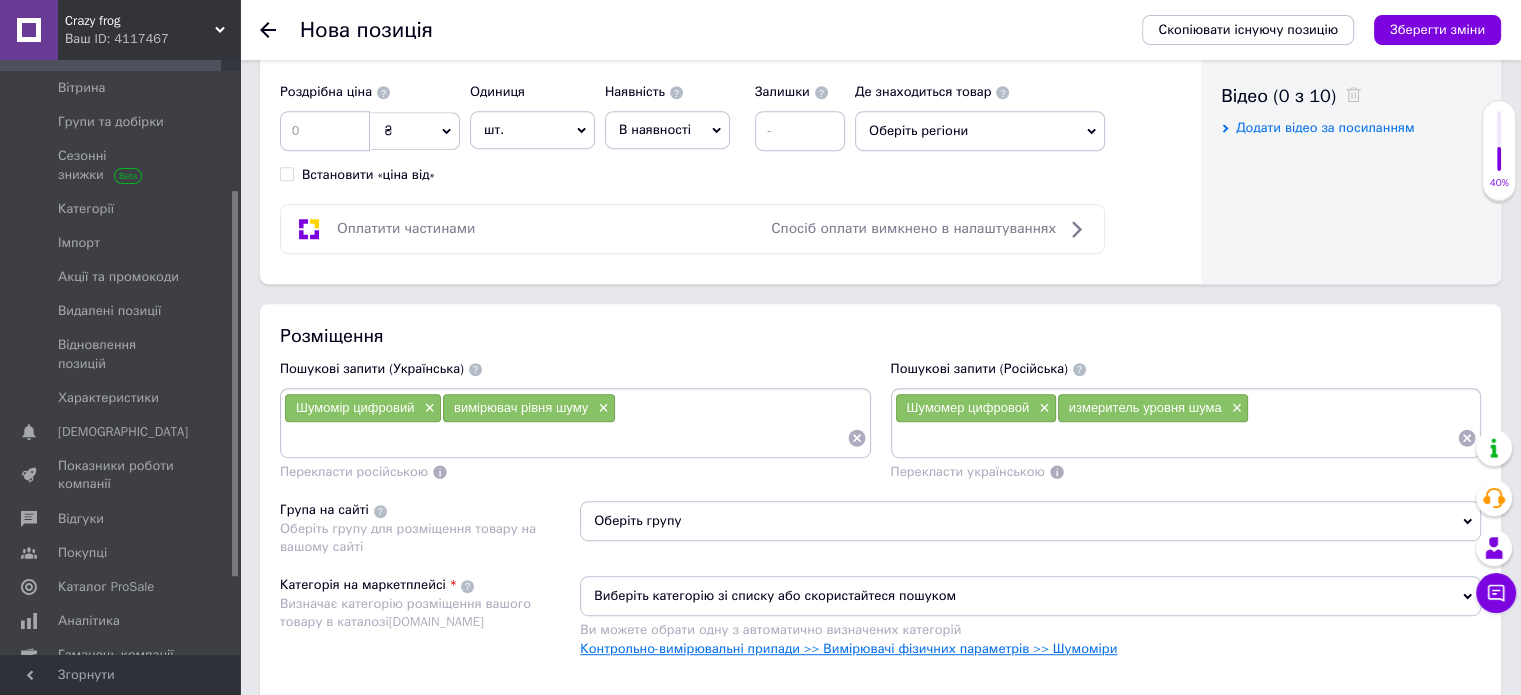 click on "Контрольно-вимірювальні прилади >> Вимірювачі фізичних параметрів >> Шумоміри" at bounding box center [848, 648] 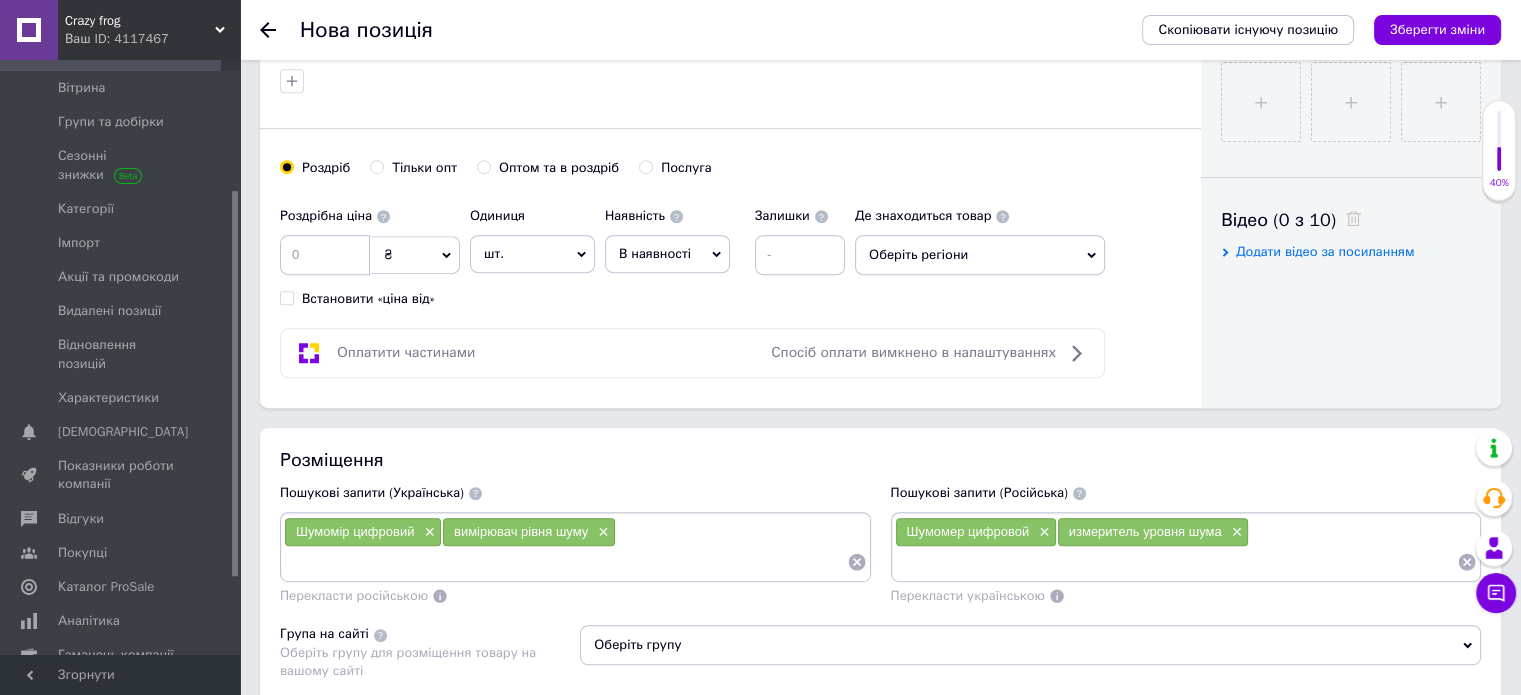 scroll, scrollTop: 609, scrollLeft: 0, axis: vertical 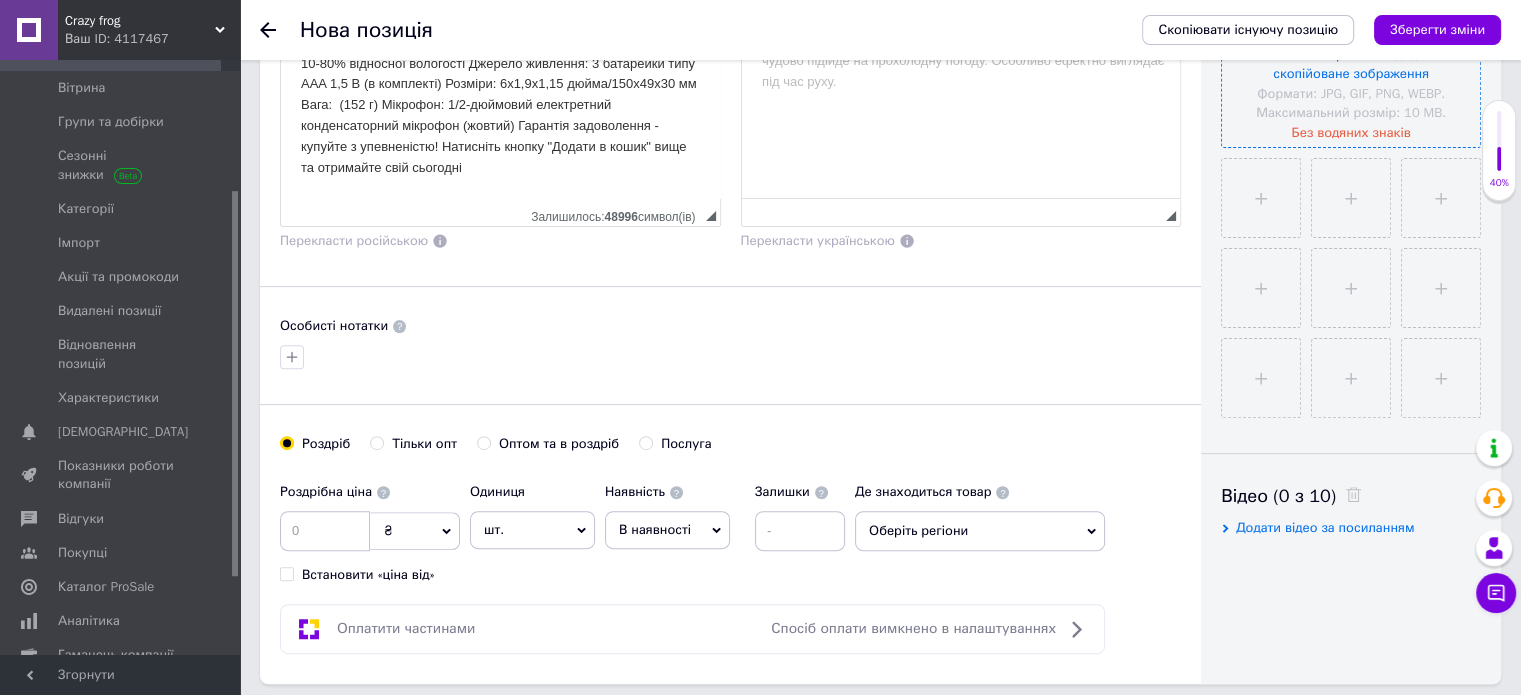 click at bounding box center [1351, 18] 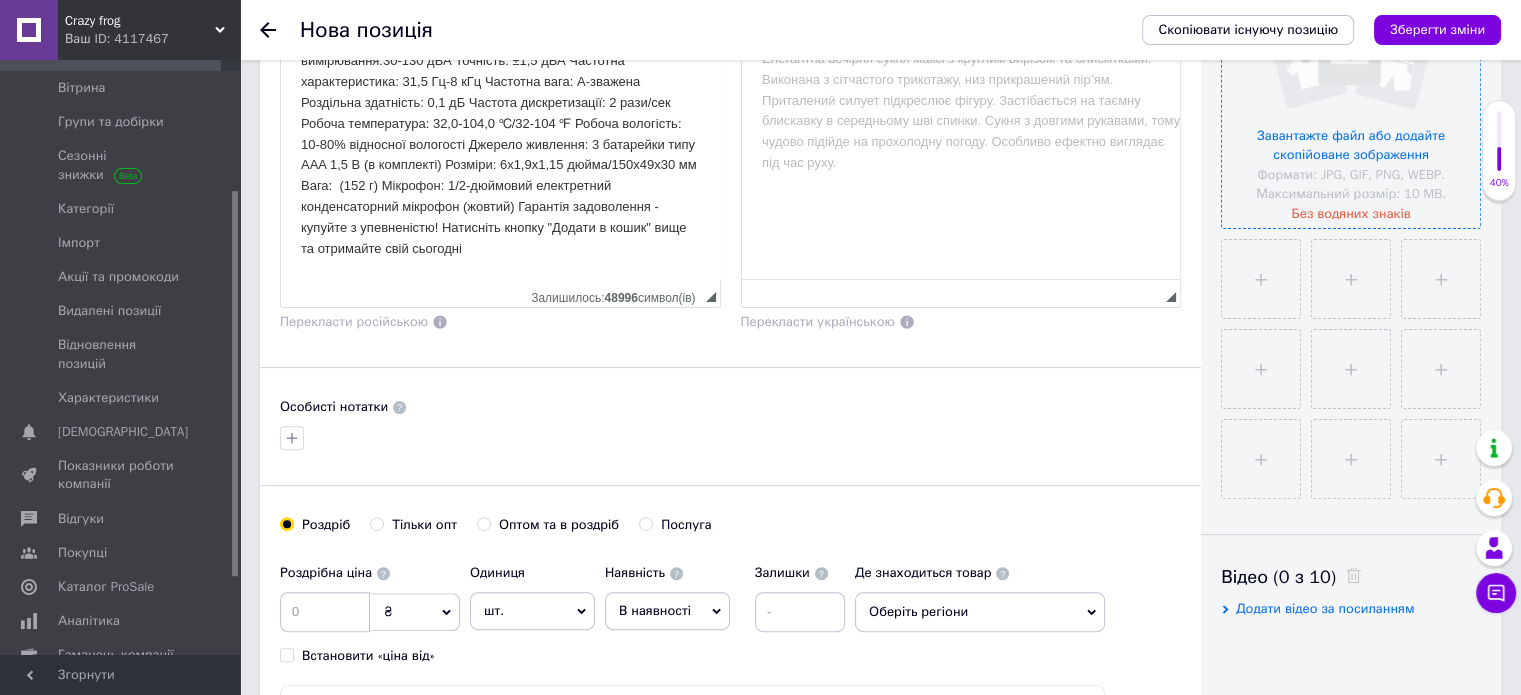 scroll, scrollTop: 409, scrollLeft: 0, axis: vertical 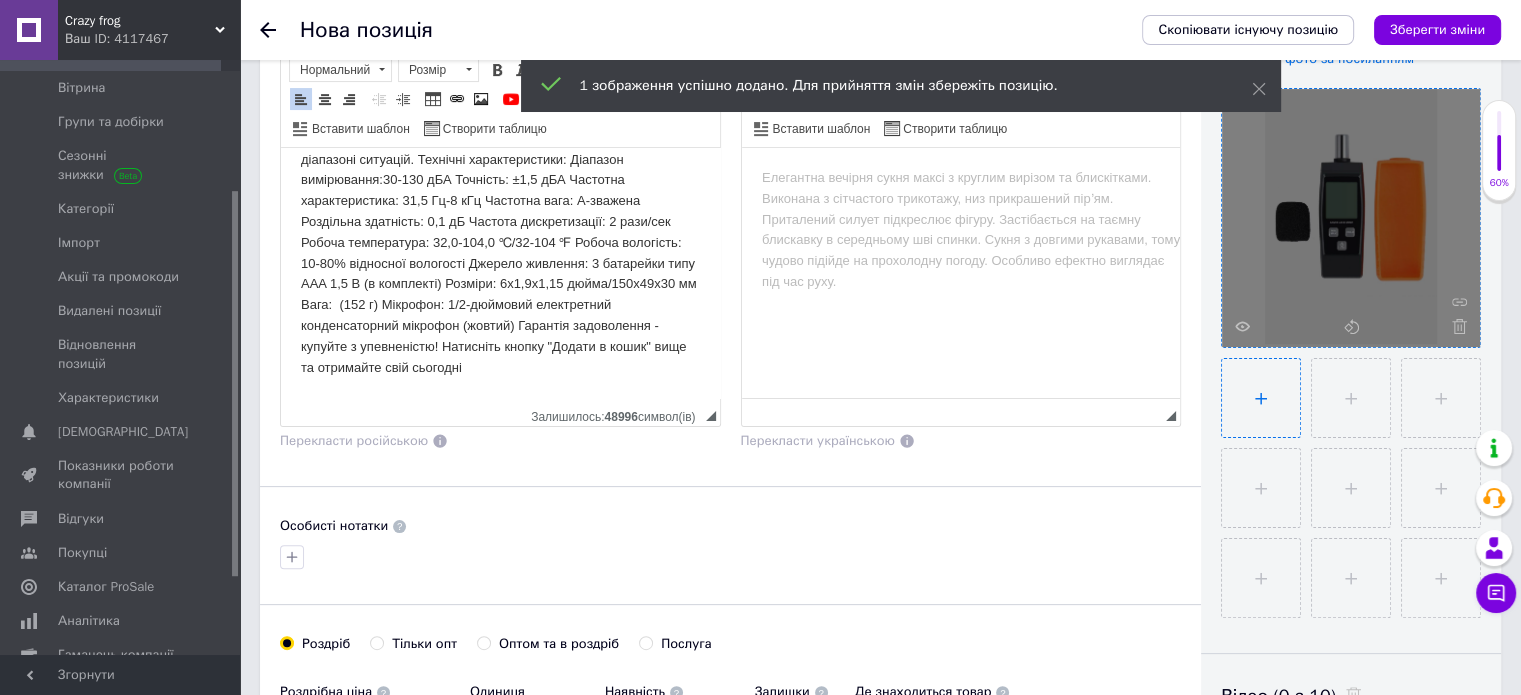 click at bounding box center (1261, 398) 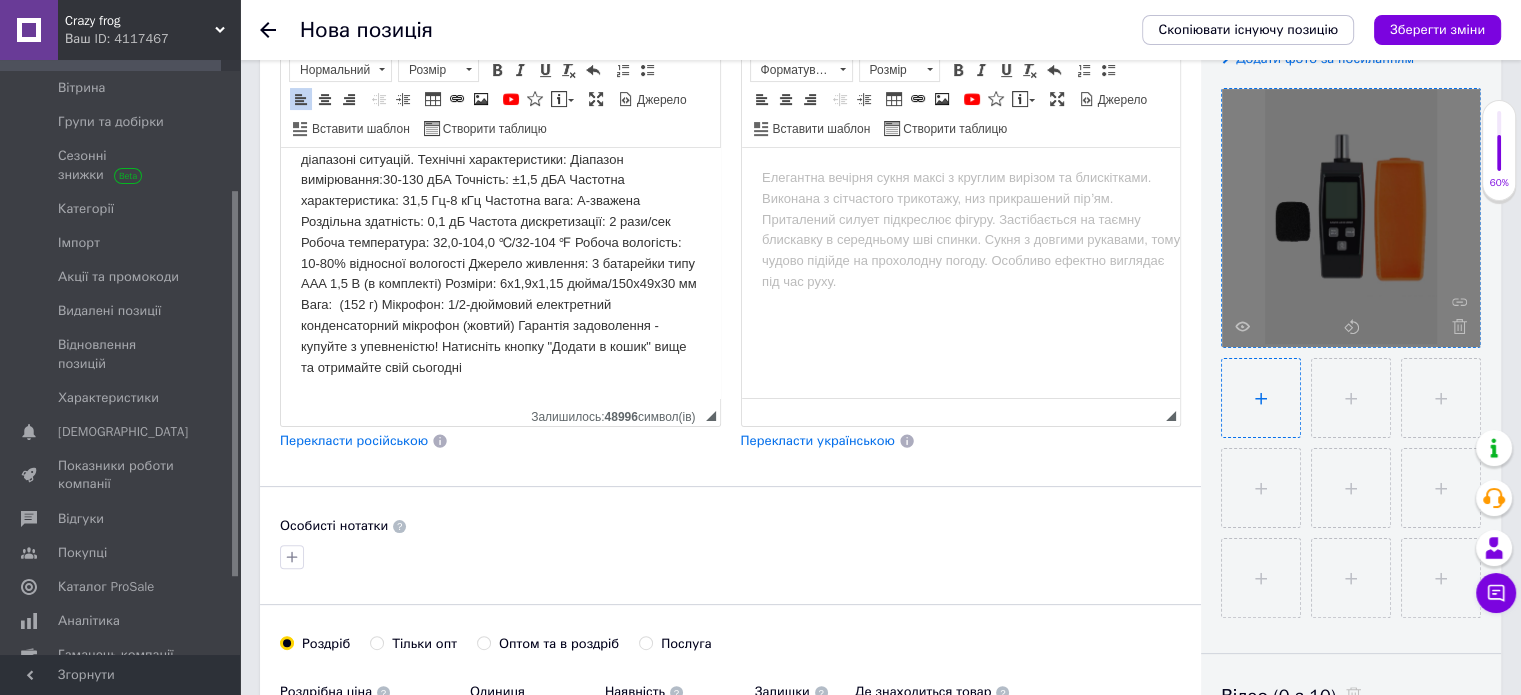 type on "C:\fakepath\photo_2025-07-10_00-33-19.jpg" 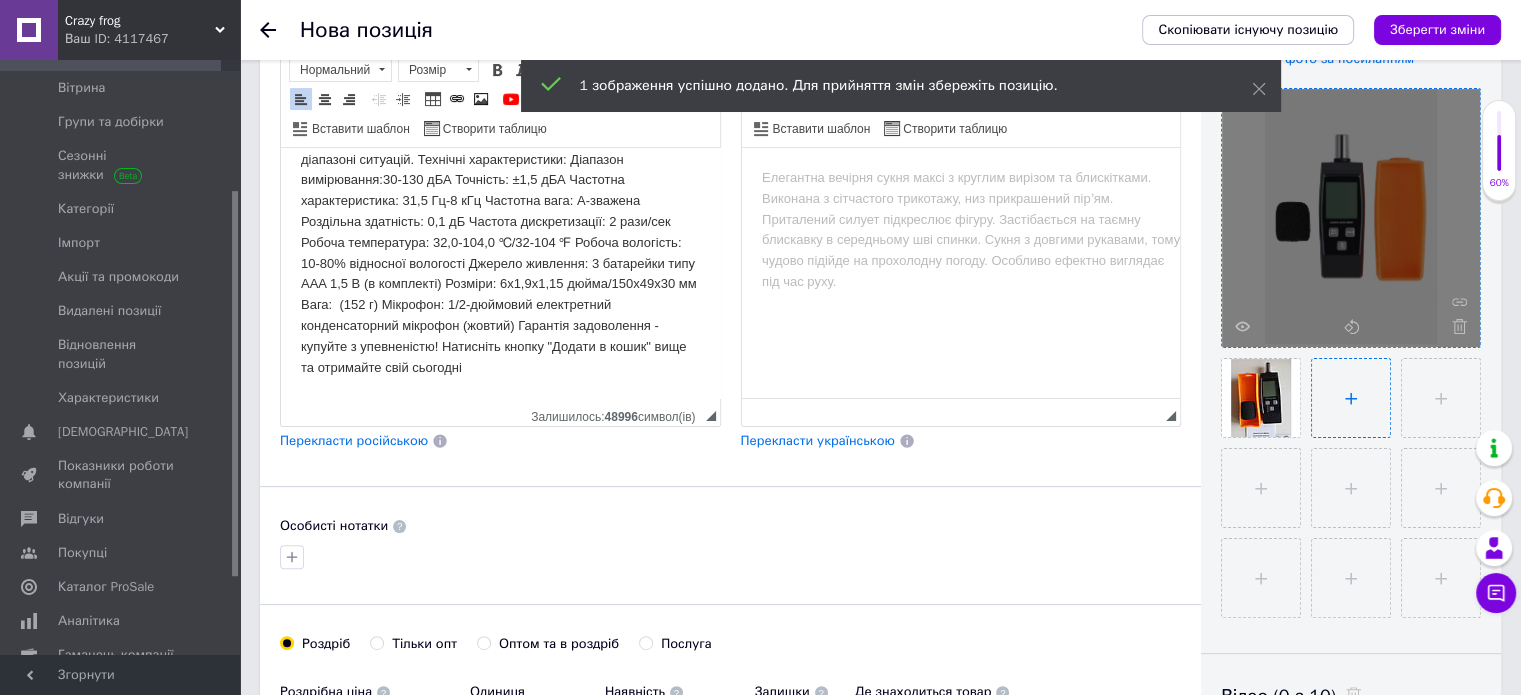 click at bounding box center [1351, 398] 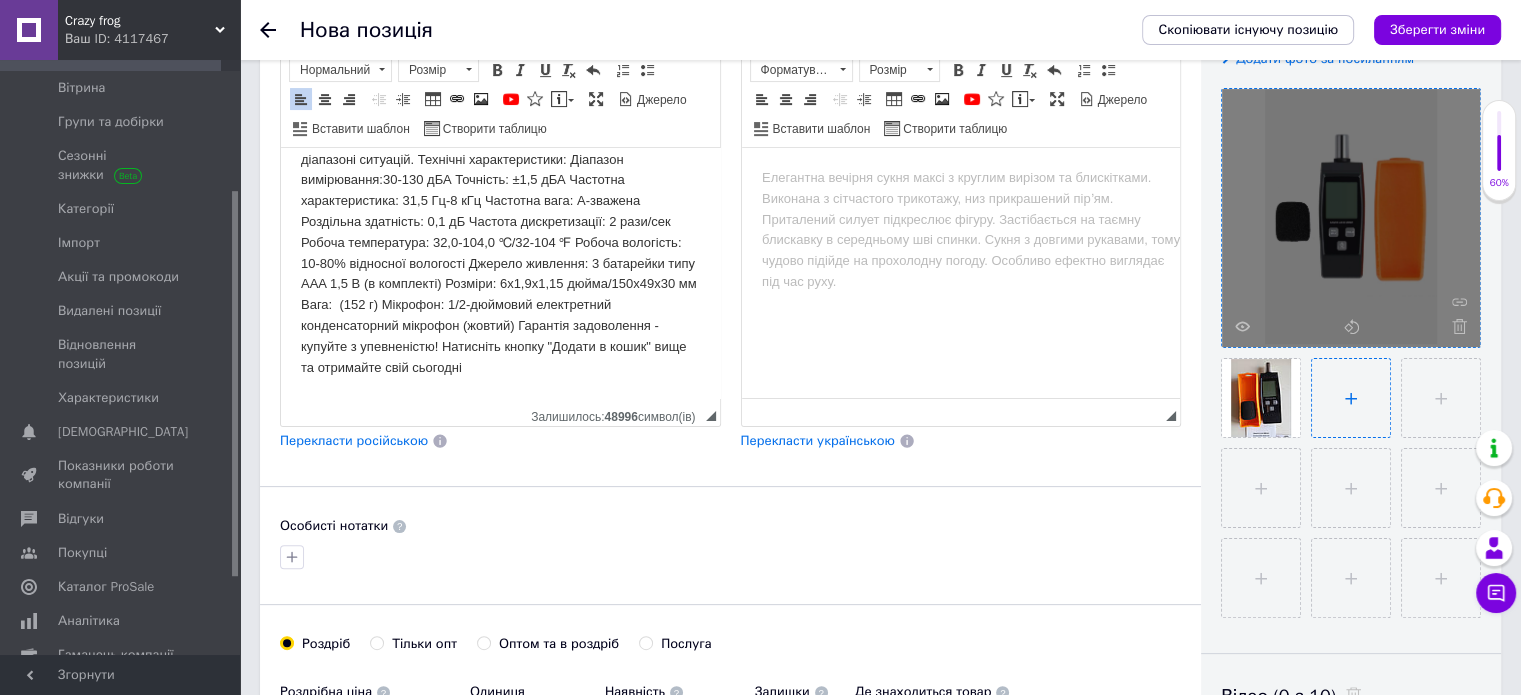 type on "C:\fakepath\photo_2025-07-10_00-33-29.jpg" 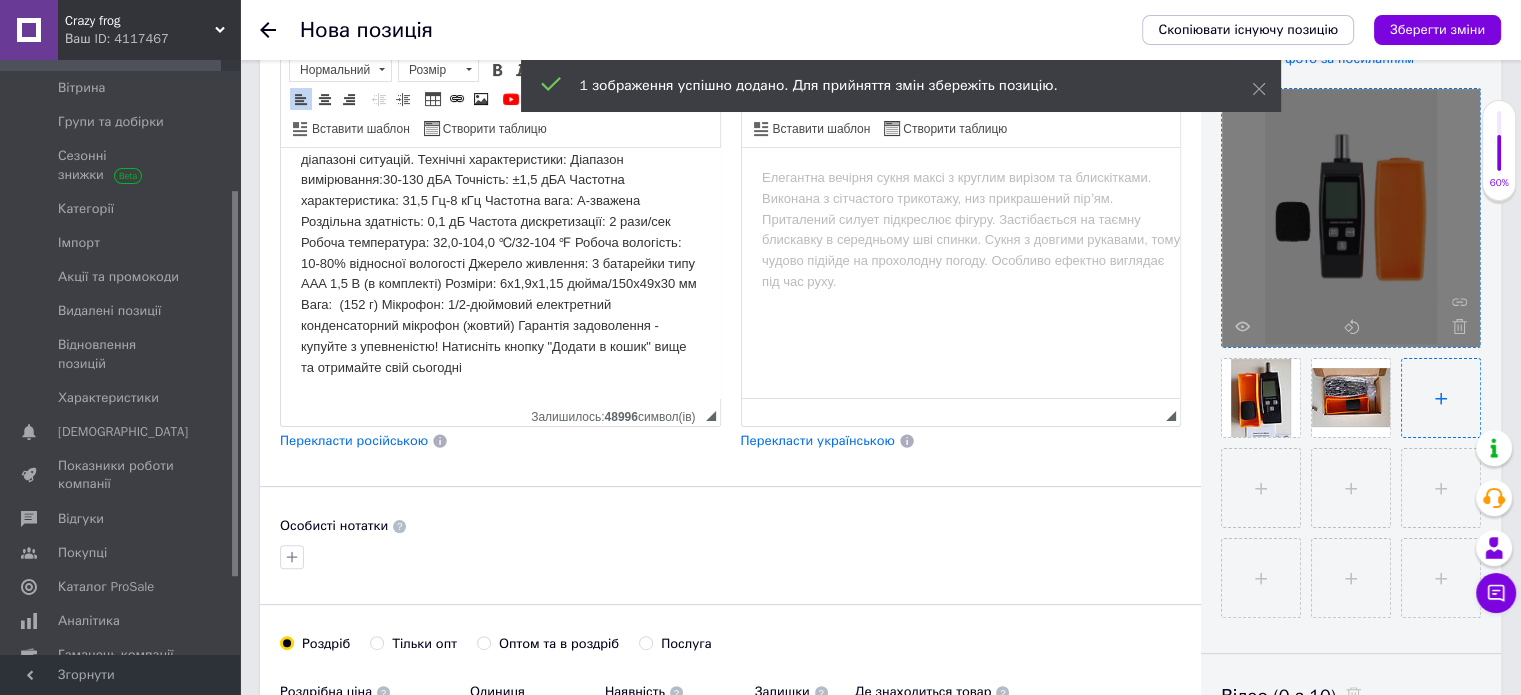 click at bounding box center [1441, 398] 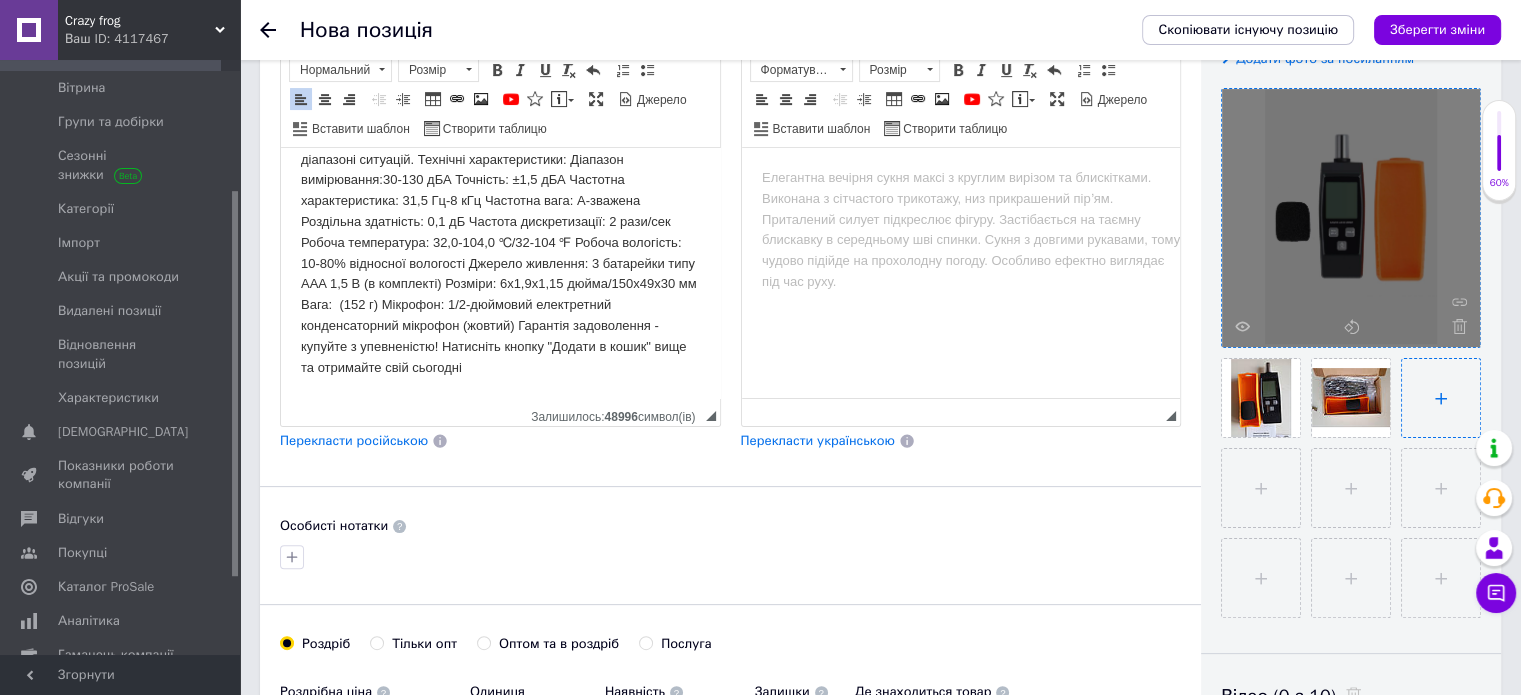 type on "C:\fakepath\photo_2025-07-10_00-56-42.jpg" 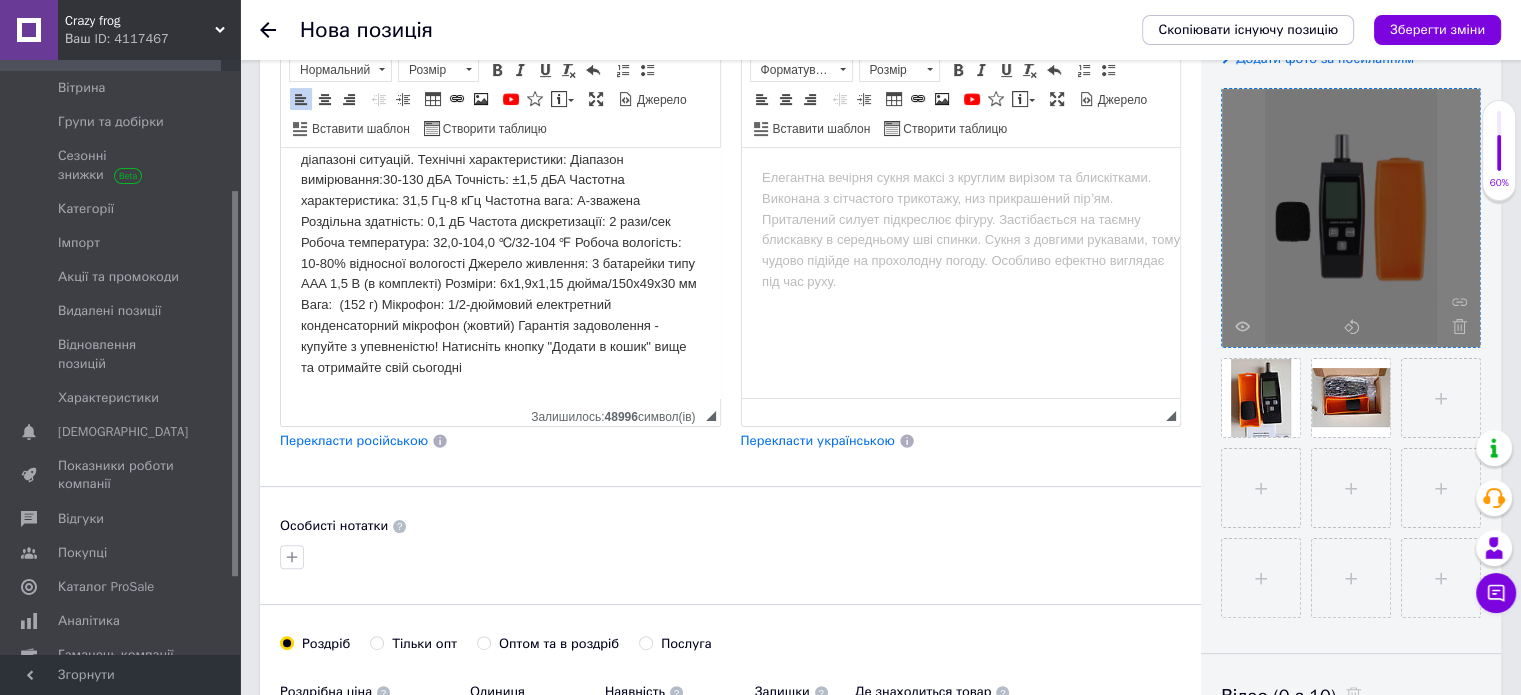 type 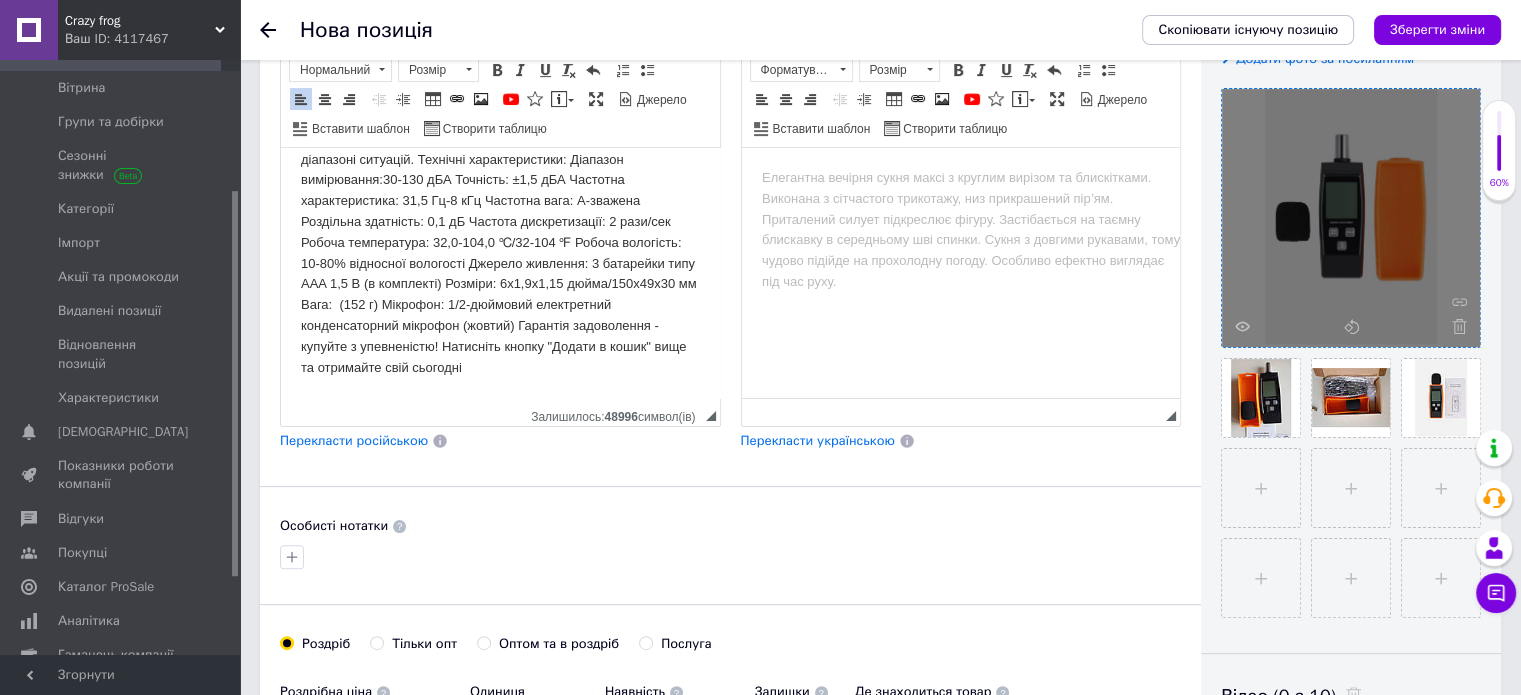 click on "Перекласти російською" at bounding box center (354, 440) 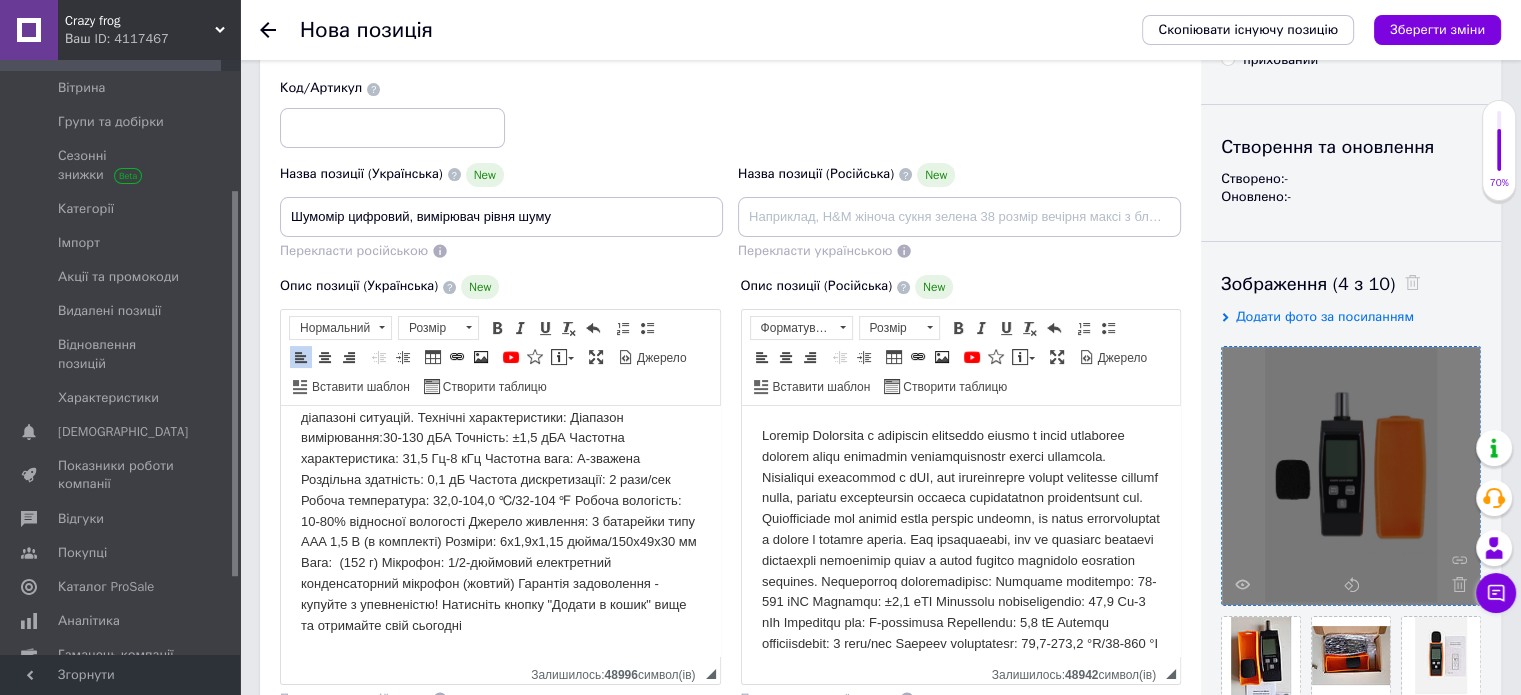 scroll, scrollTop: 109, scrollLeft: 0, axis: vertical 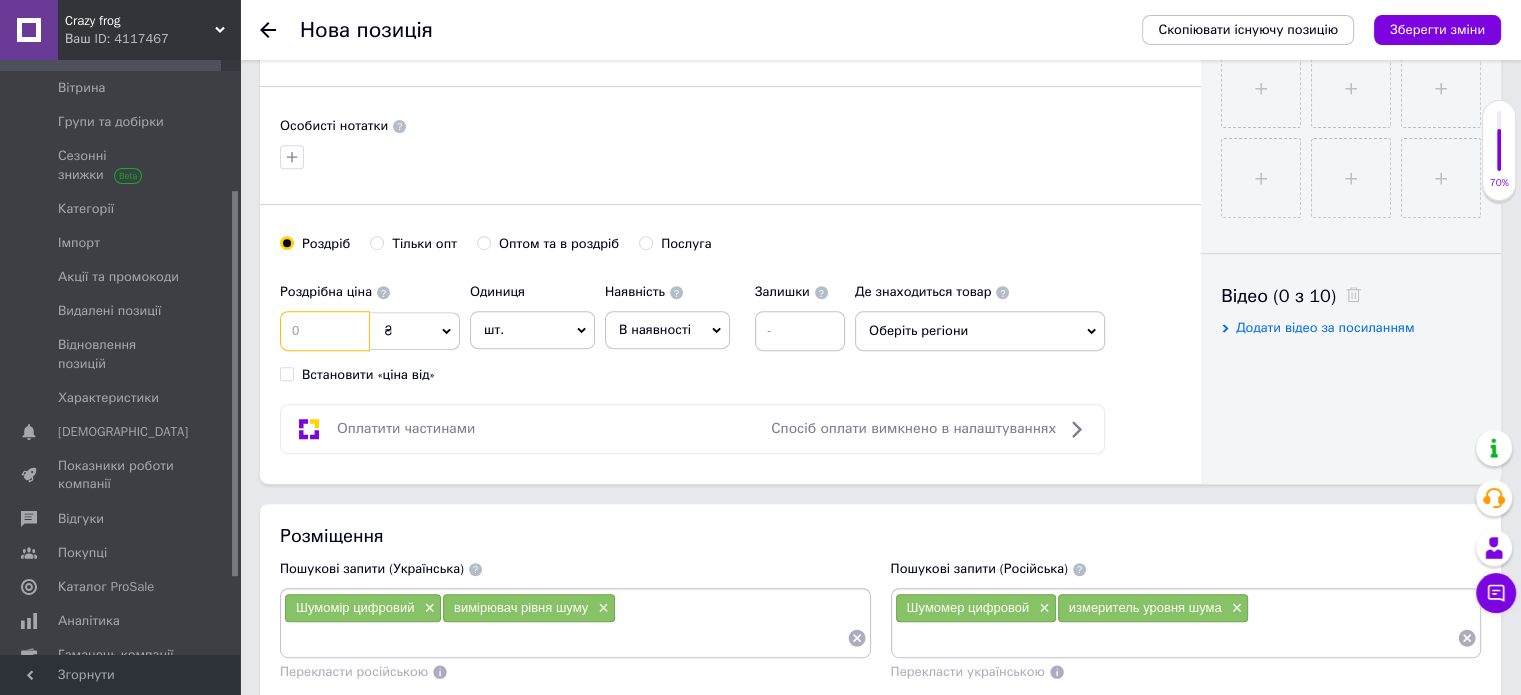 click at bounding box center (325, 331) 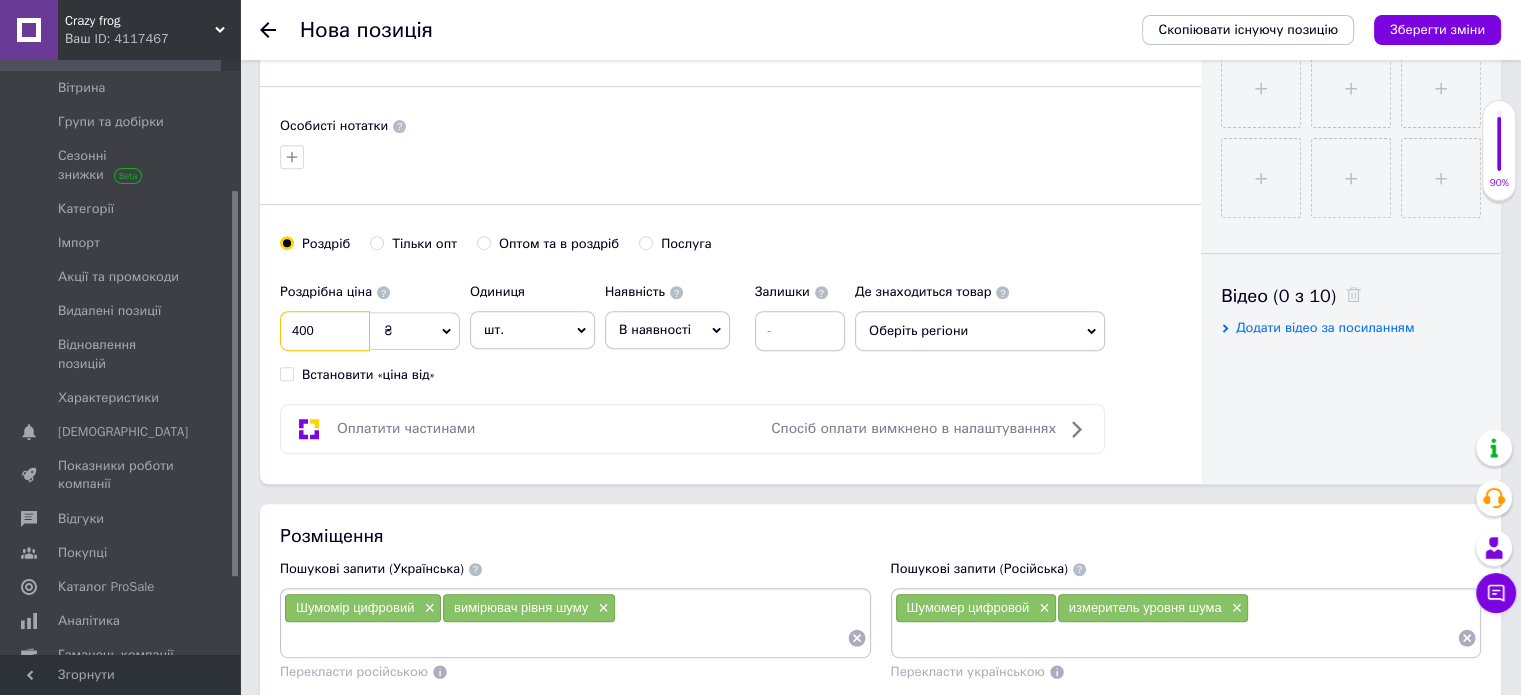 type on "400" 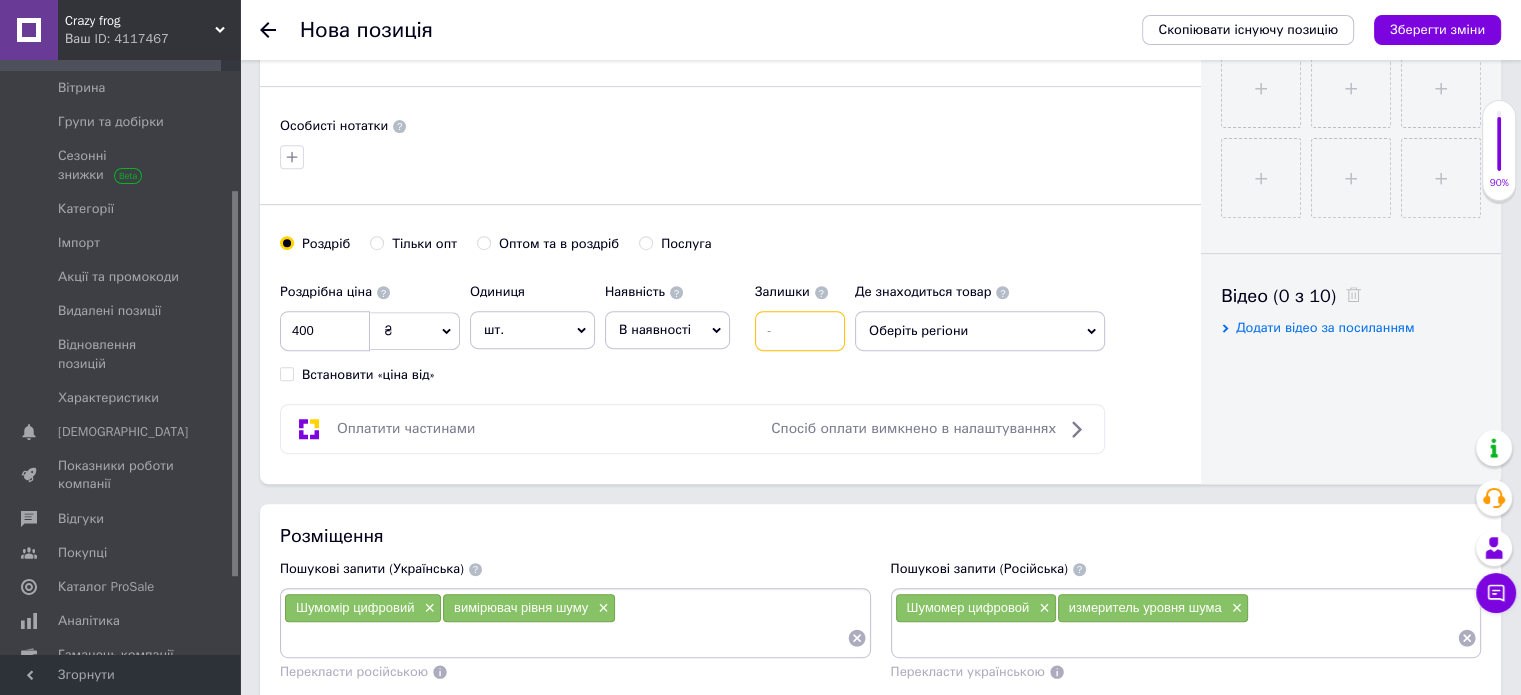 click at bounding box center [800, 331] 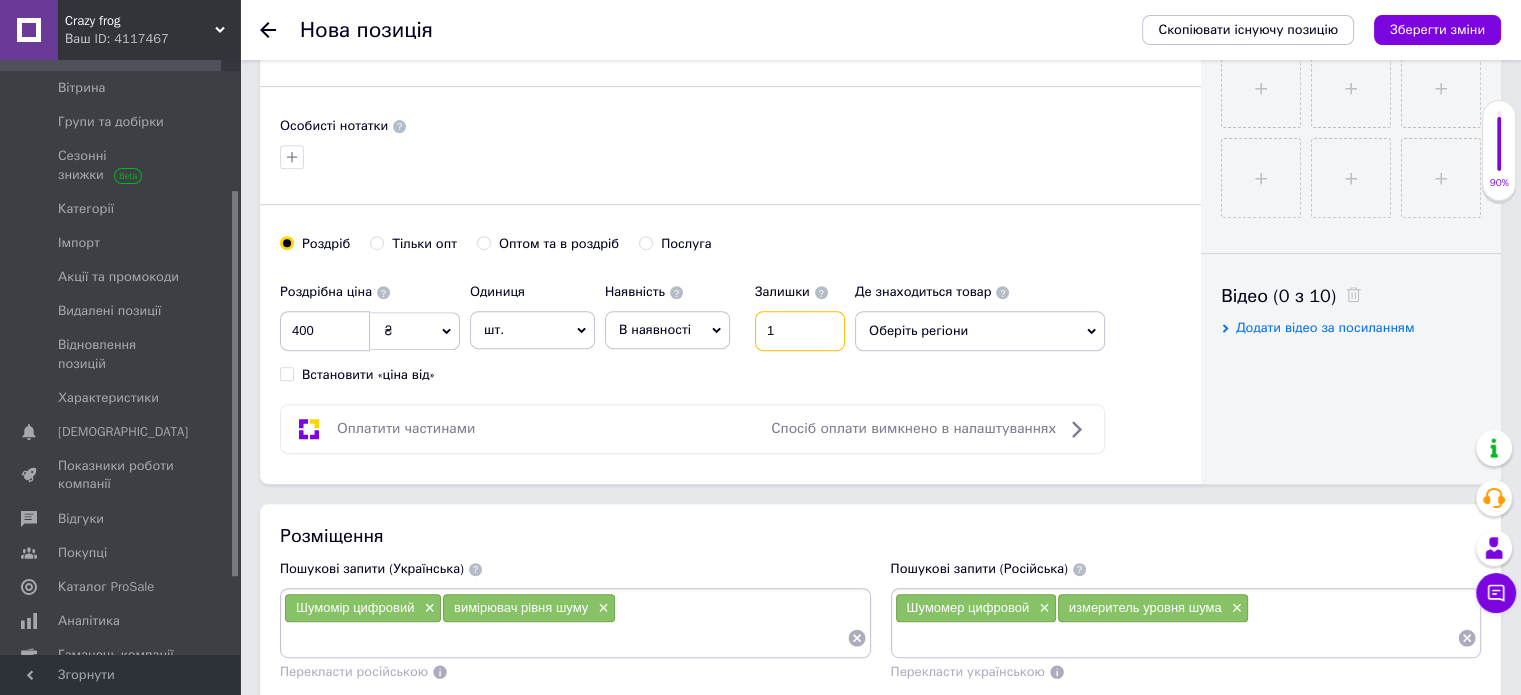 type on "1" 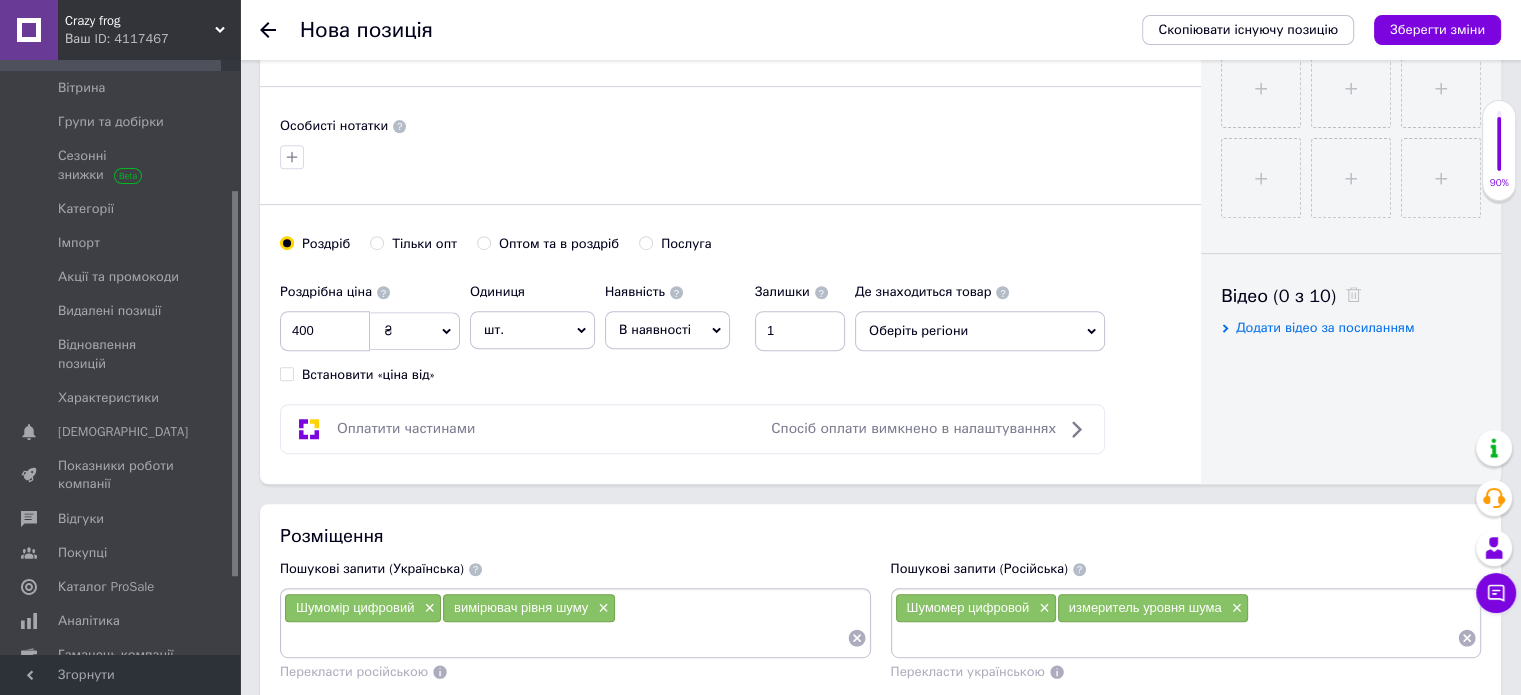 click on "Оберіть регіони" at bounding box center (980, 331) 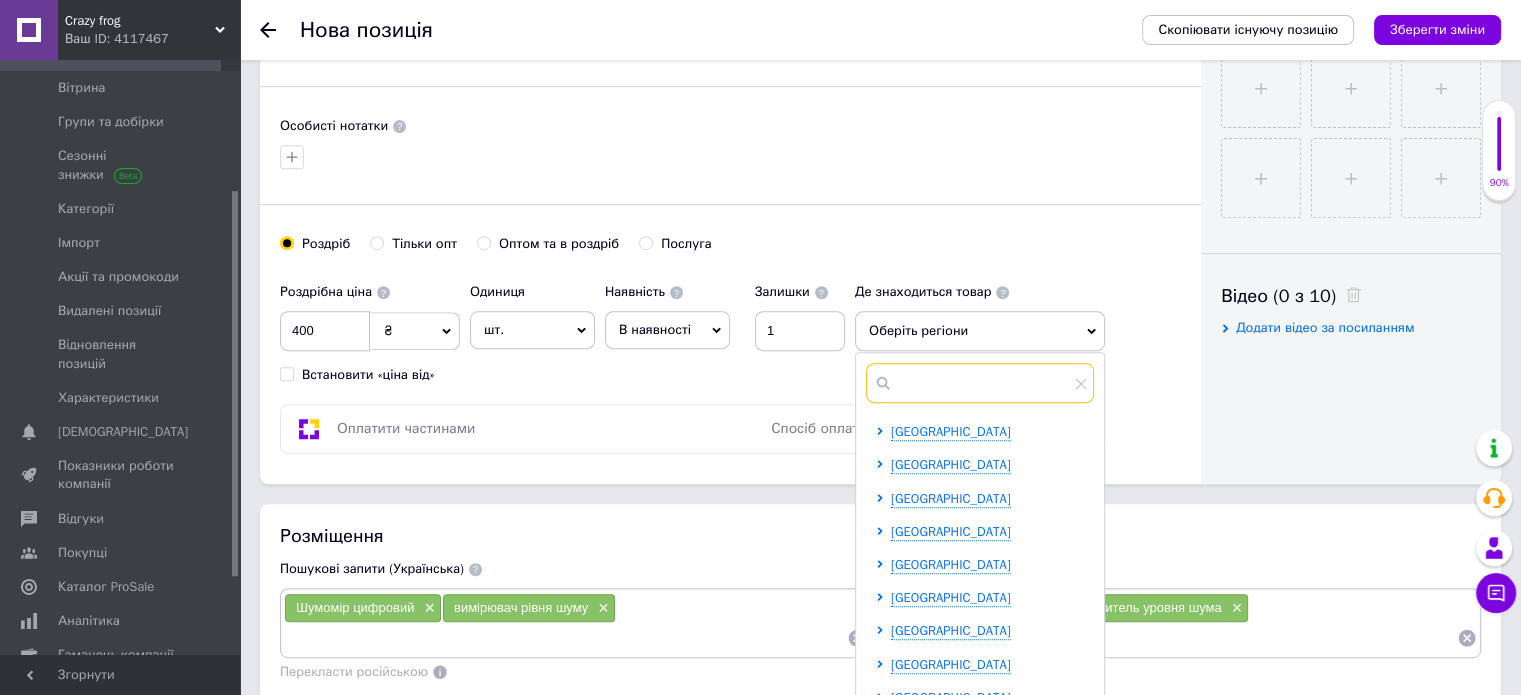 click at bounding box center (980, 383) 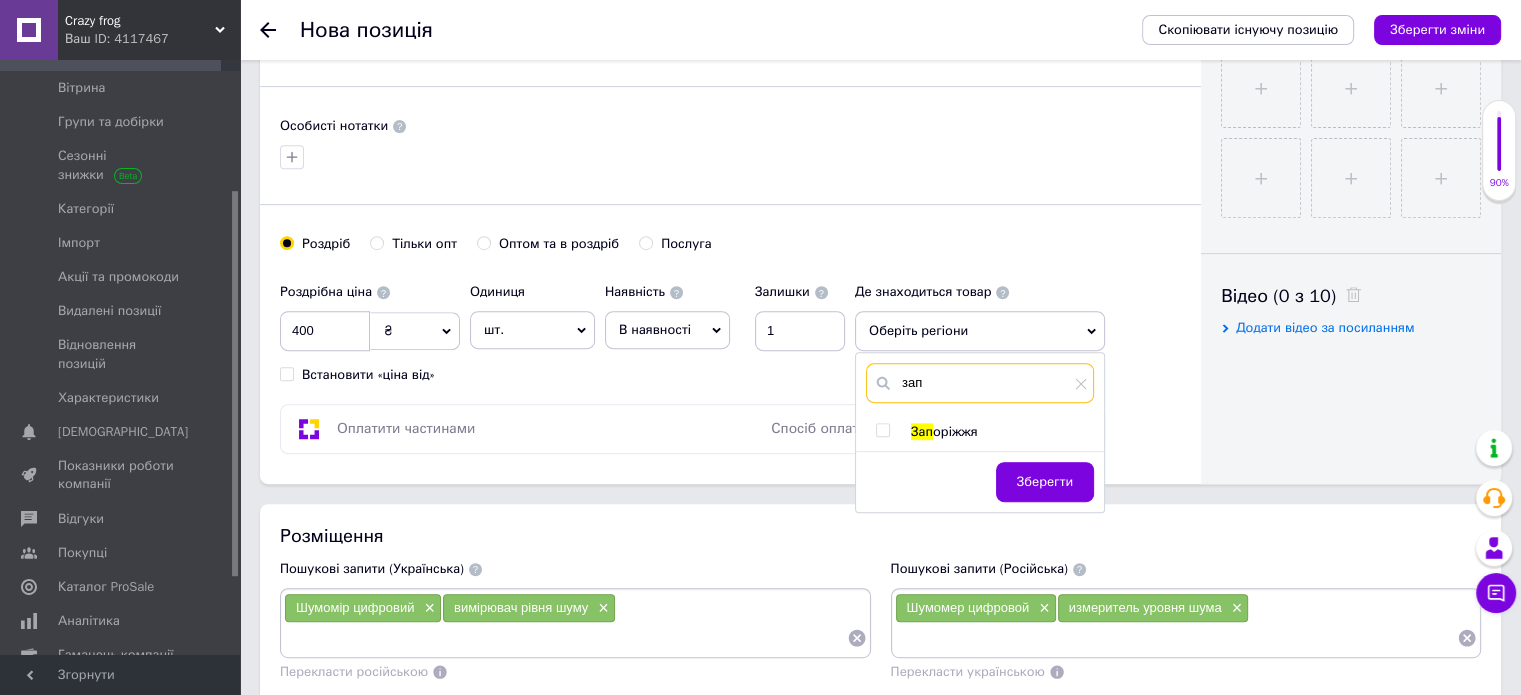 type on "зап" 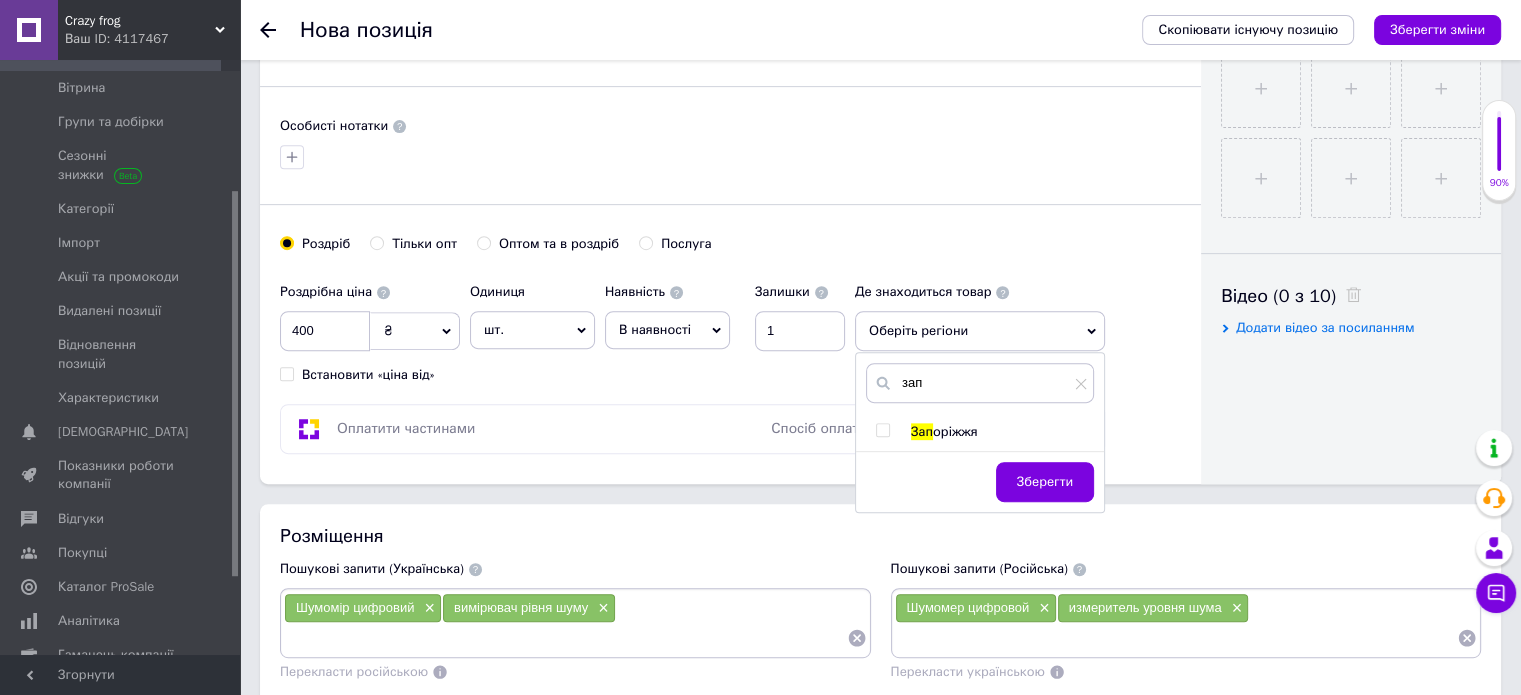 click at bounding box center [882, 430] 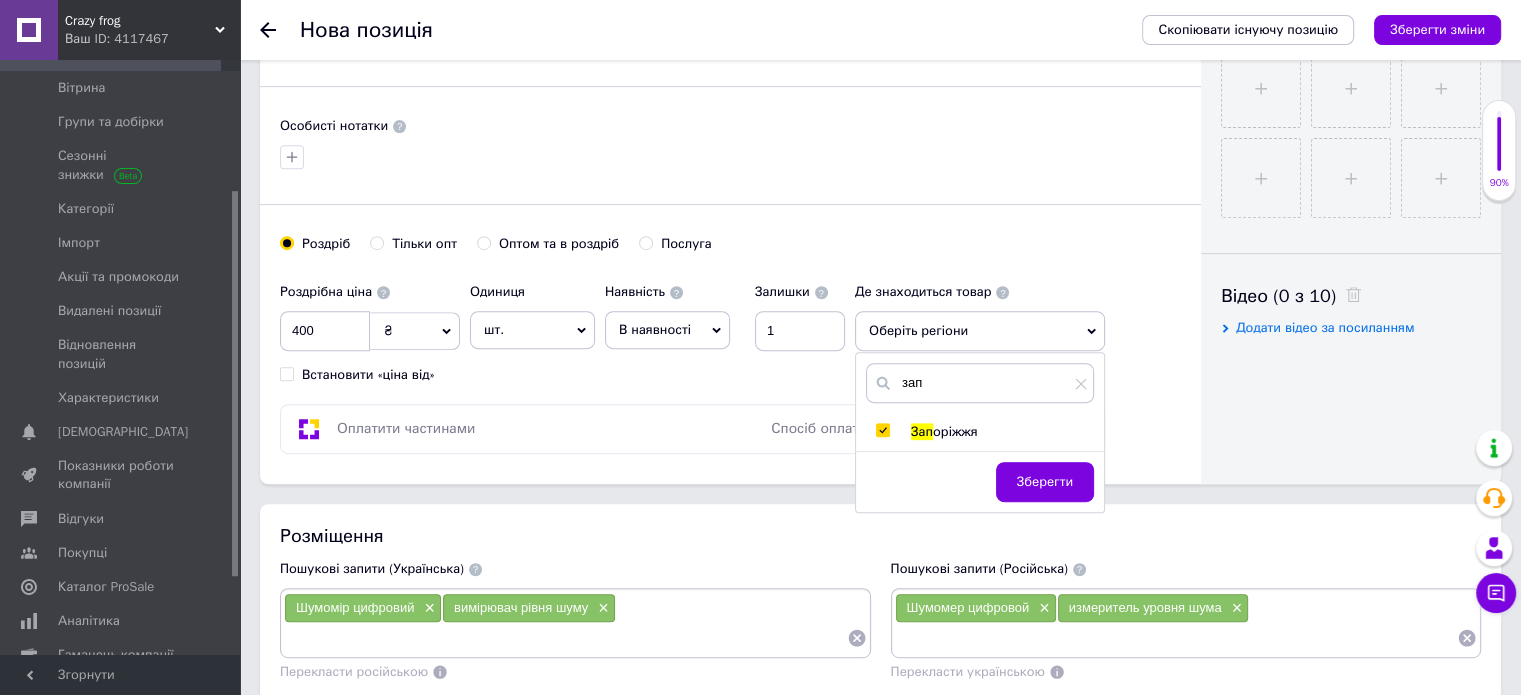 checkbox on "true" 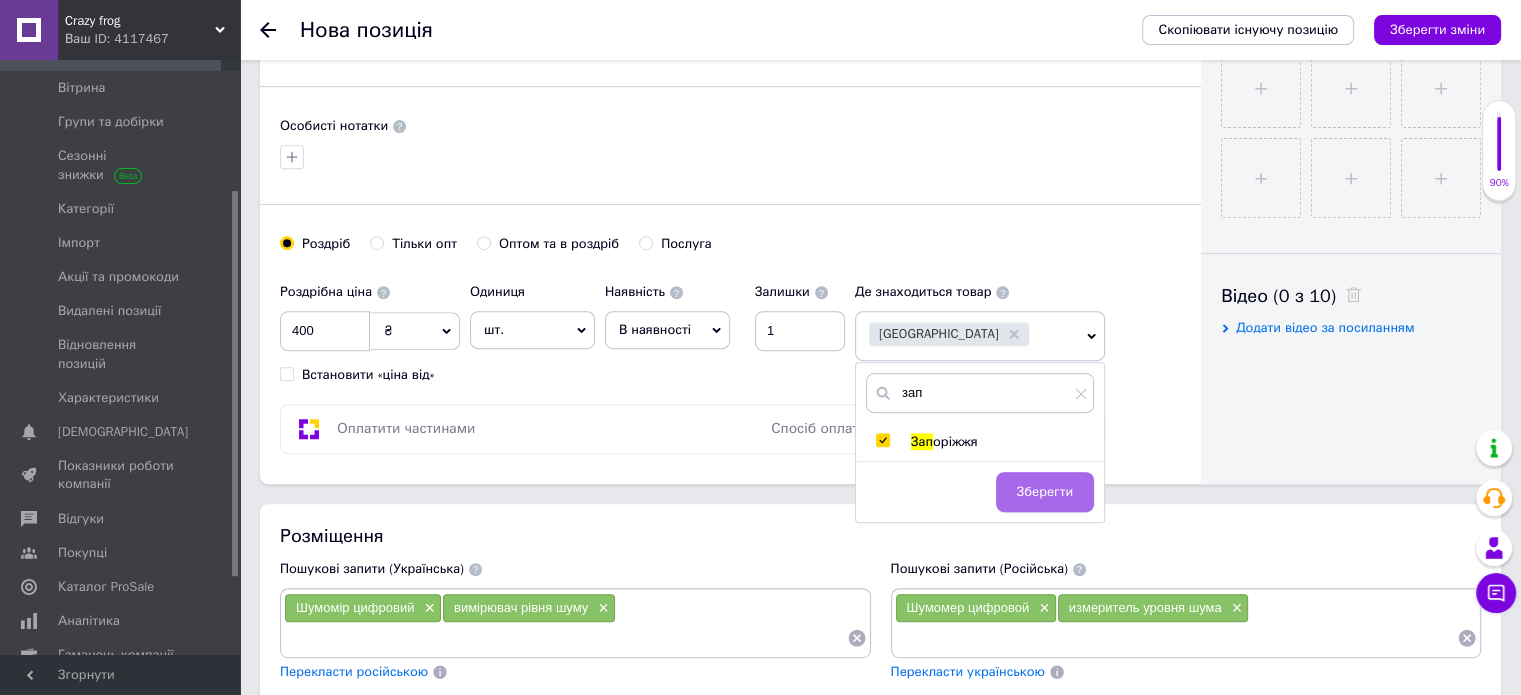 click on "Зберегти" at bounding box center (1045, 492) 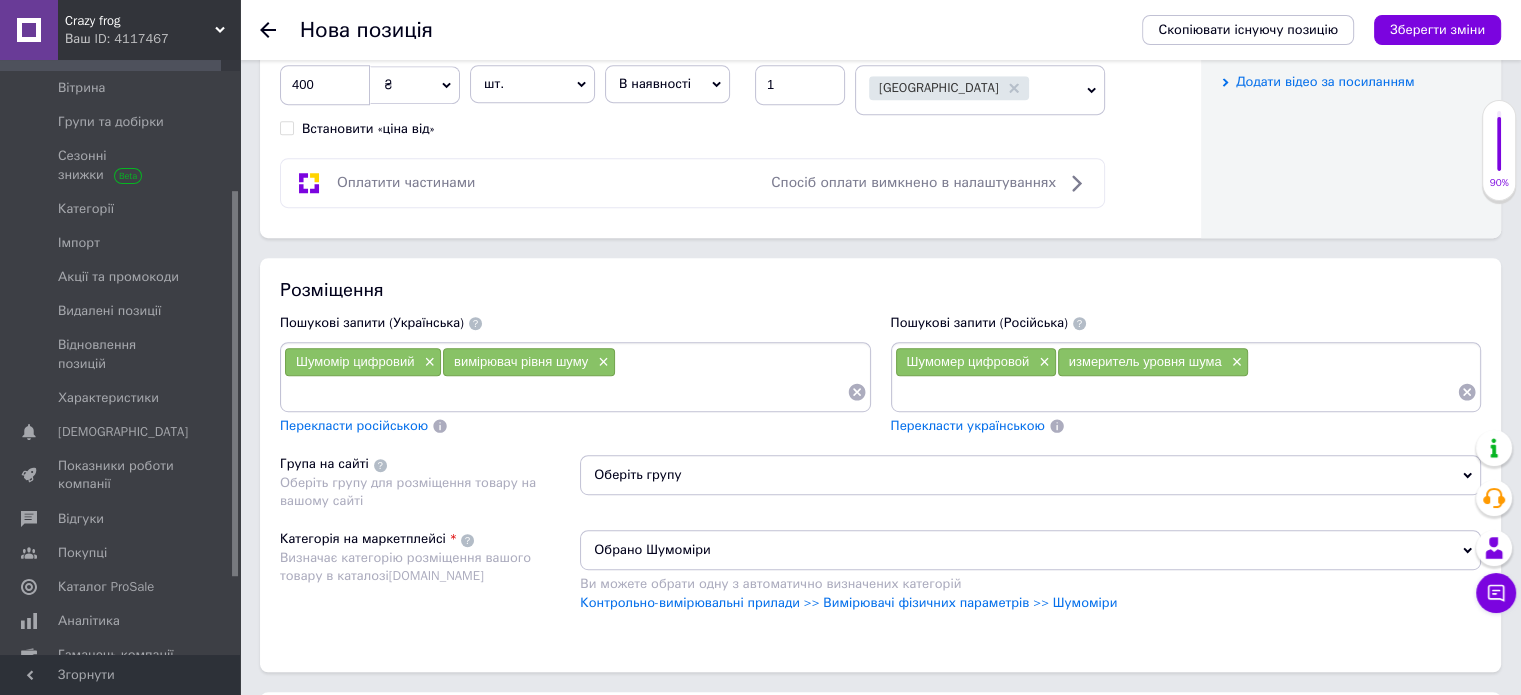scroll, scrollTop: 1209, scrollLeft: 0, axis: vertical 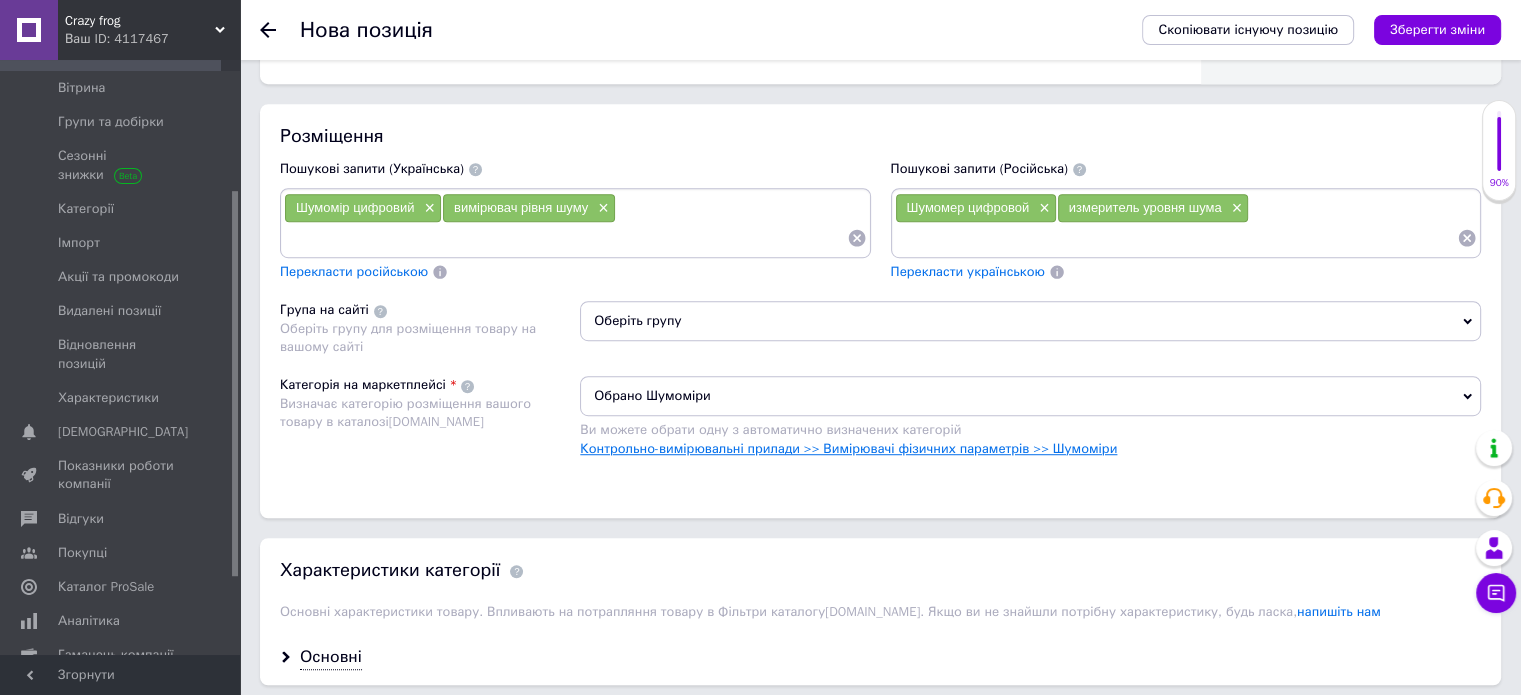 click on "Контрольно-вимірювальні прилади >> Вимірювачі фізичних параметрів >> Шумоміри" at bounding box center (848, 448) 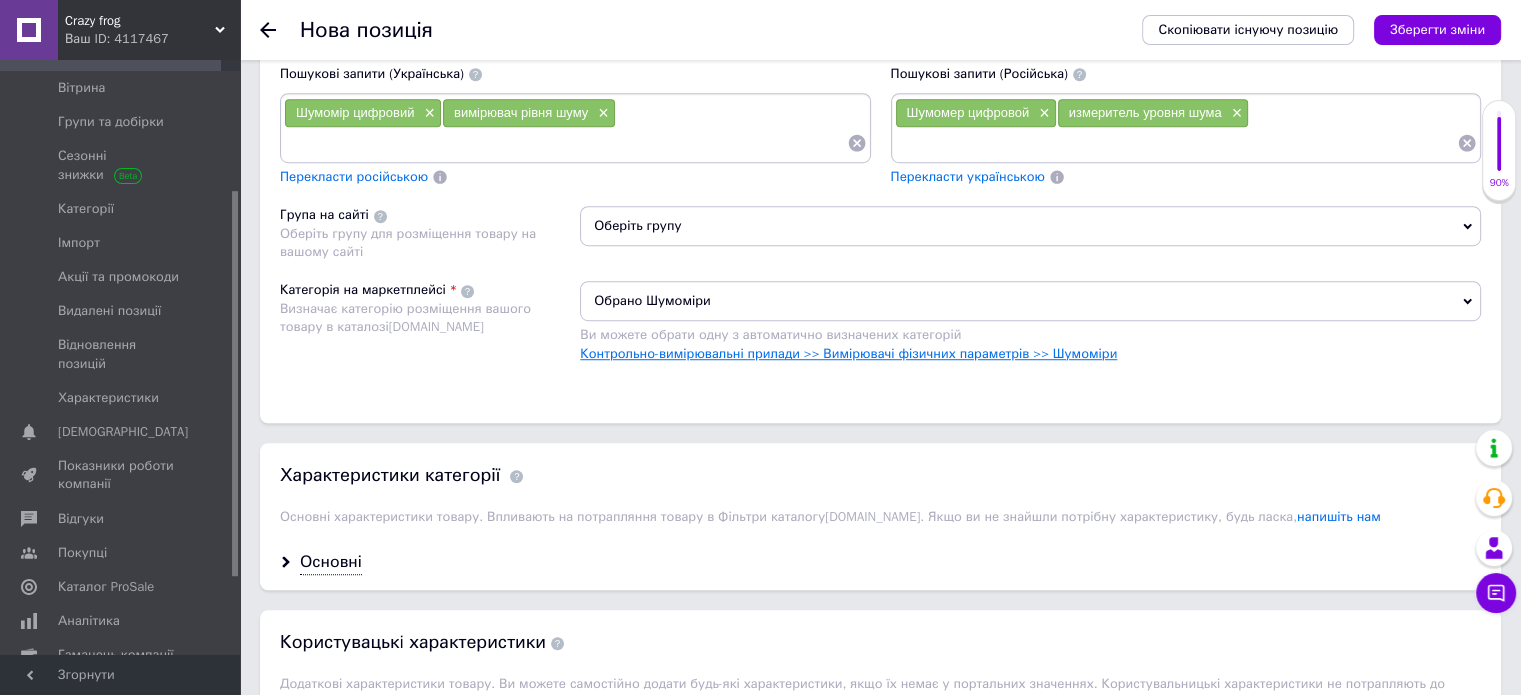 scroll, scrollTop: 1409, scrollLeft: 0, axis: vertical 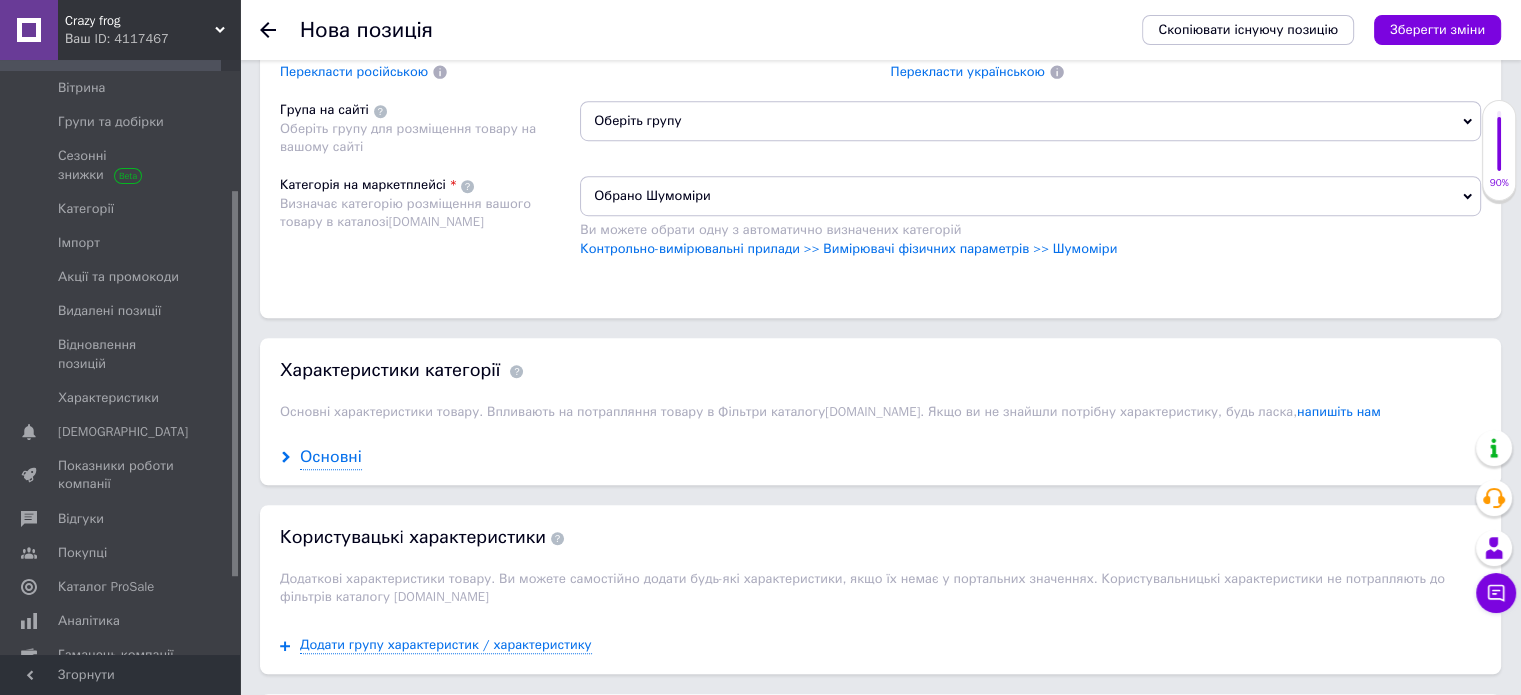 click on "Основні" at bounding box center (331, 457) 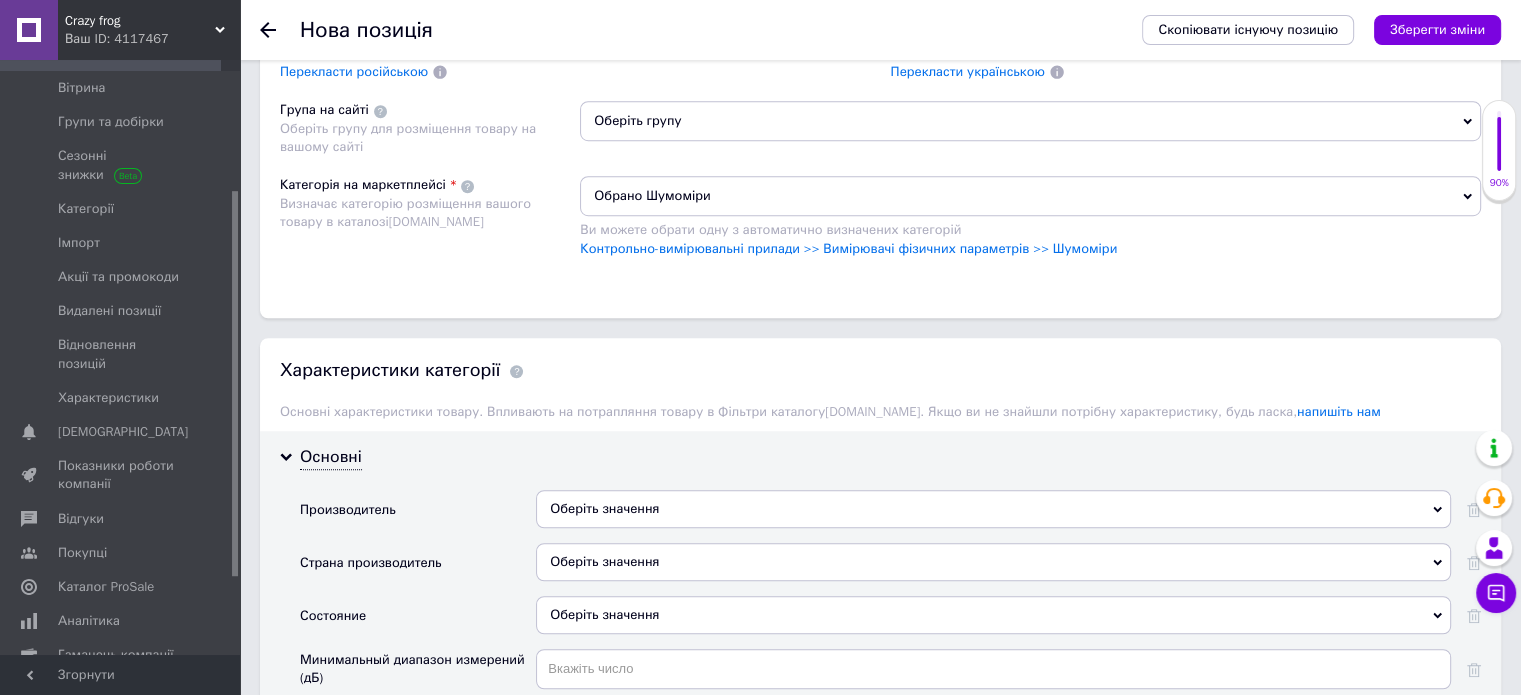 click on "Оберіть значення" at bounding box center [993, 509] 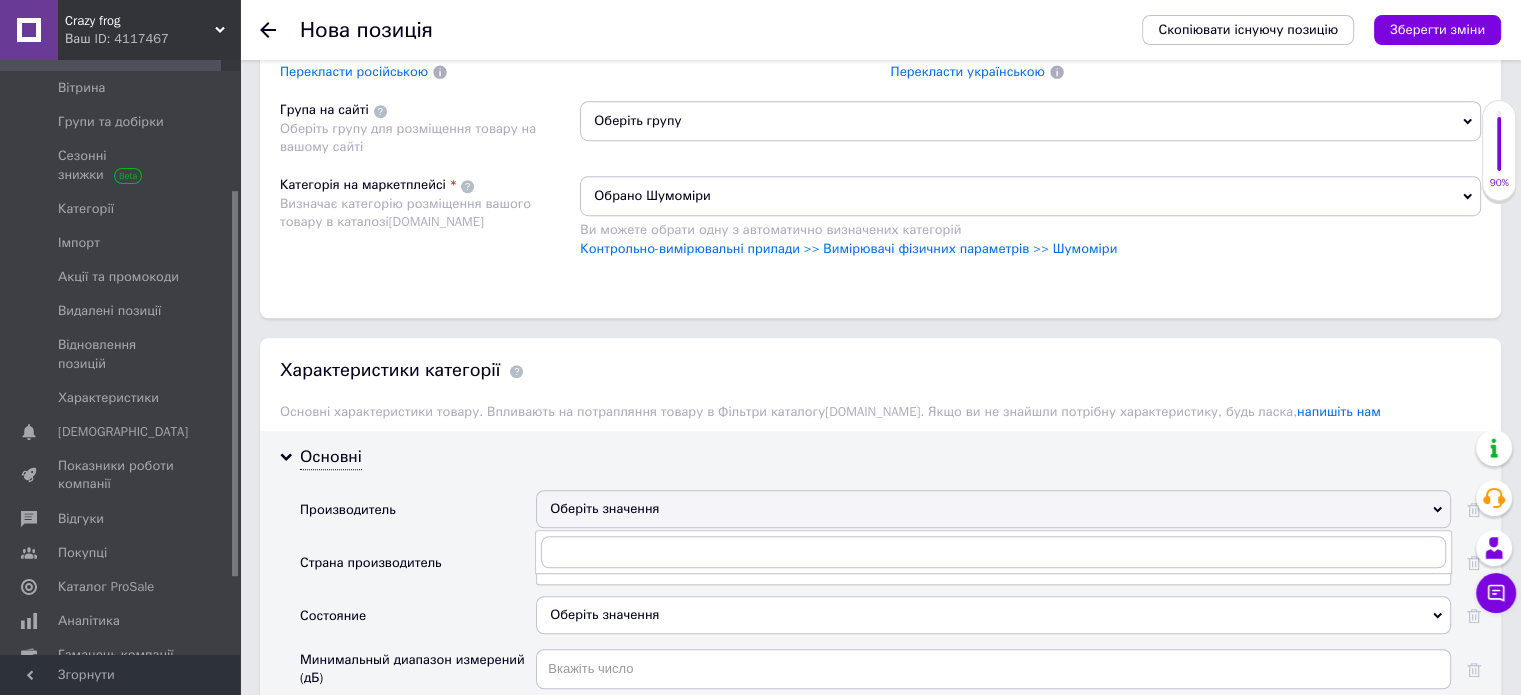 click on "Оберіть значення" at bounding box center [993, 509] 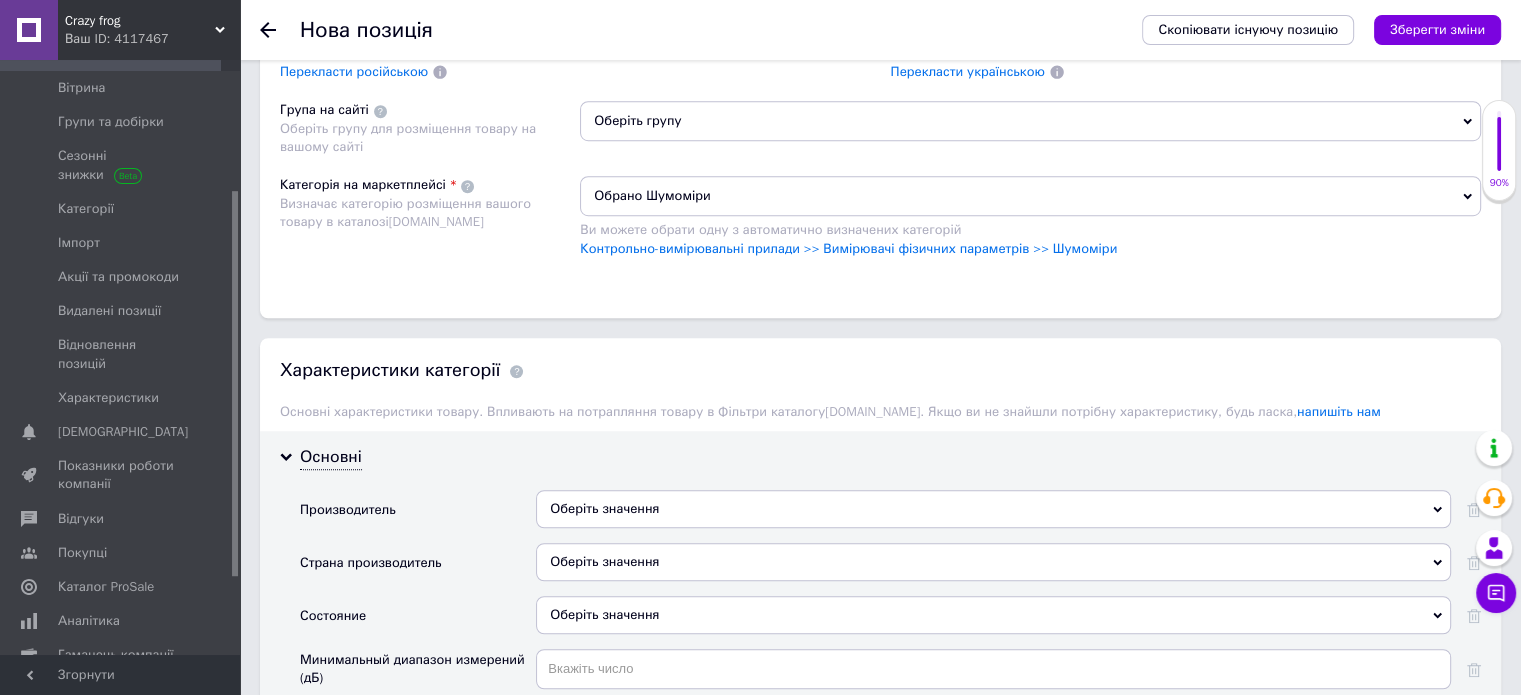click on "Оберіть значення" at bounding box center (993, 562) 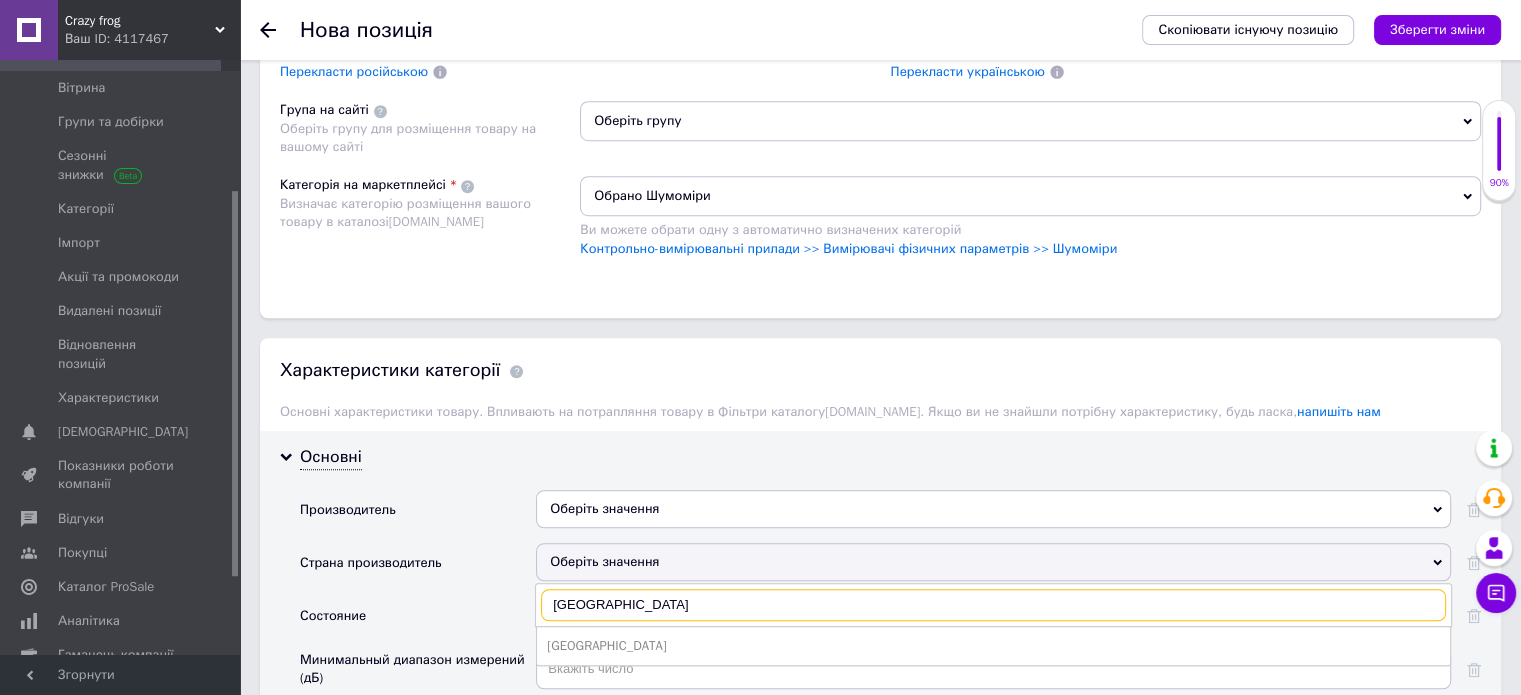 type on "[GEOGRAPHIC_DATA]" 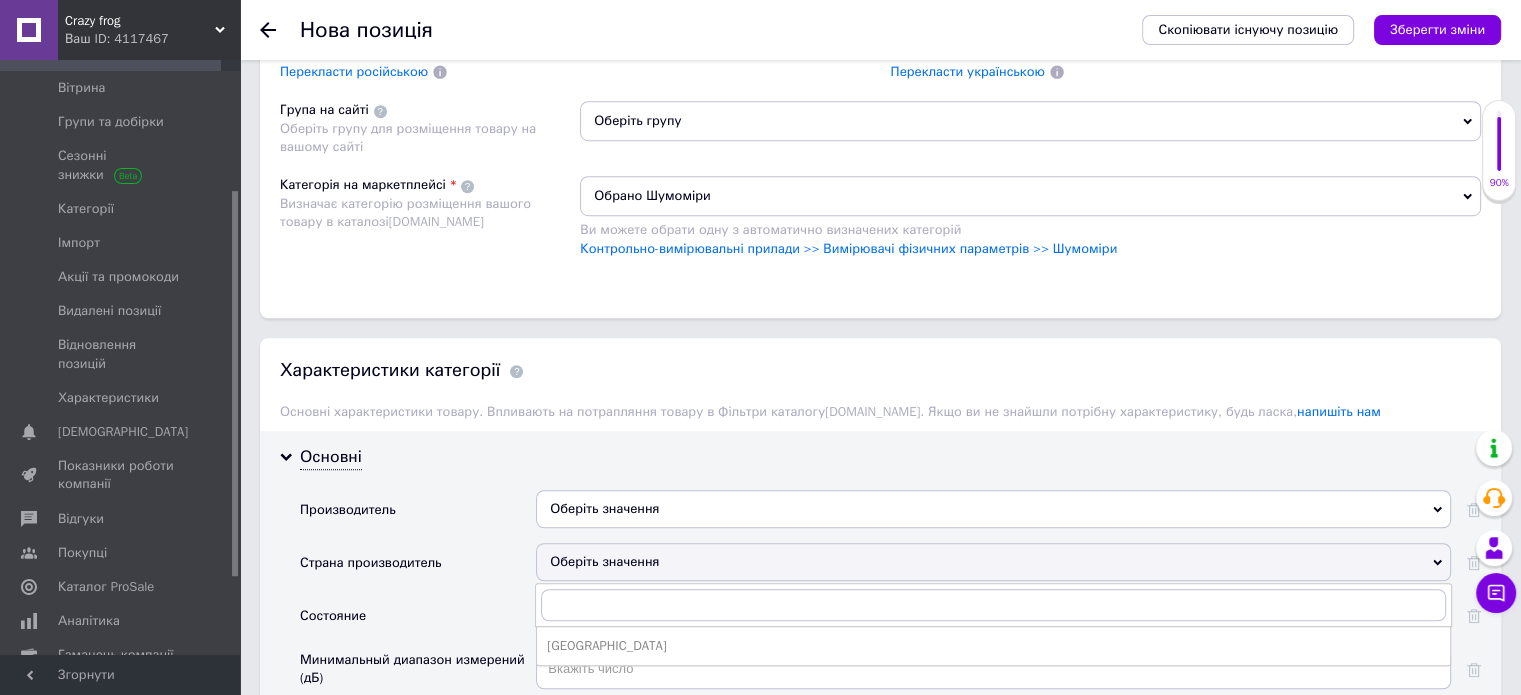 click on "Состояние" at bounding box center (418, 622) 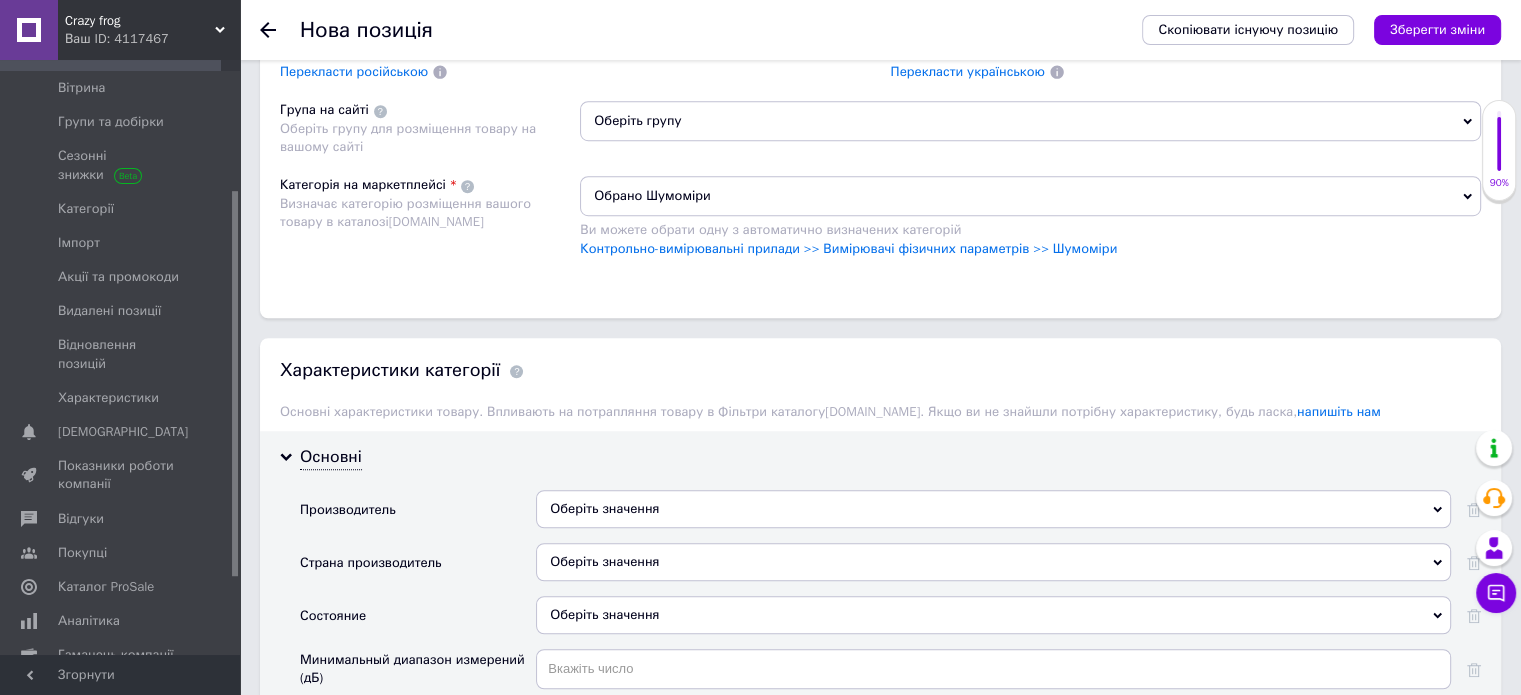 click on "Оберіть значення" at bounding box center [993, 615] 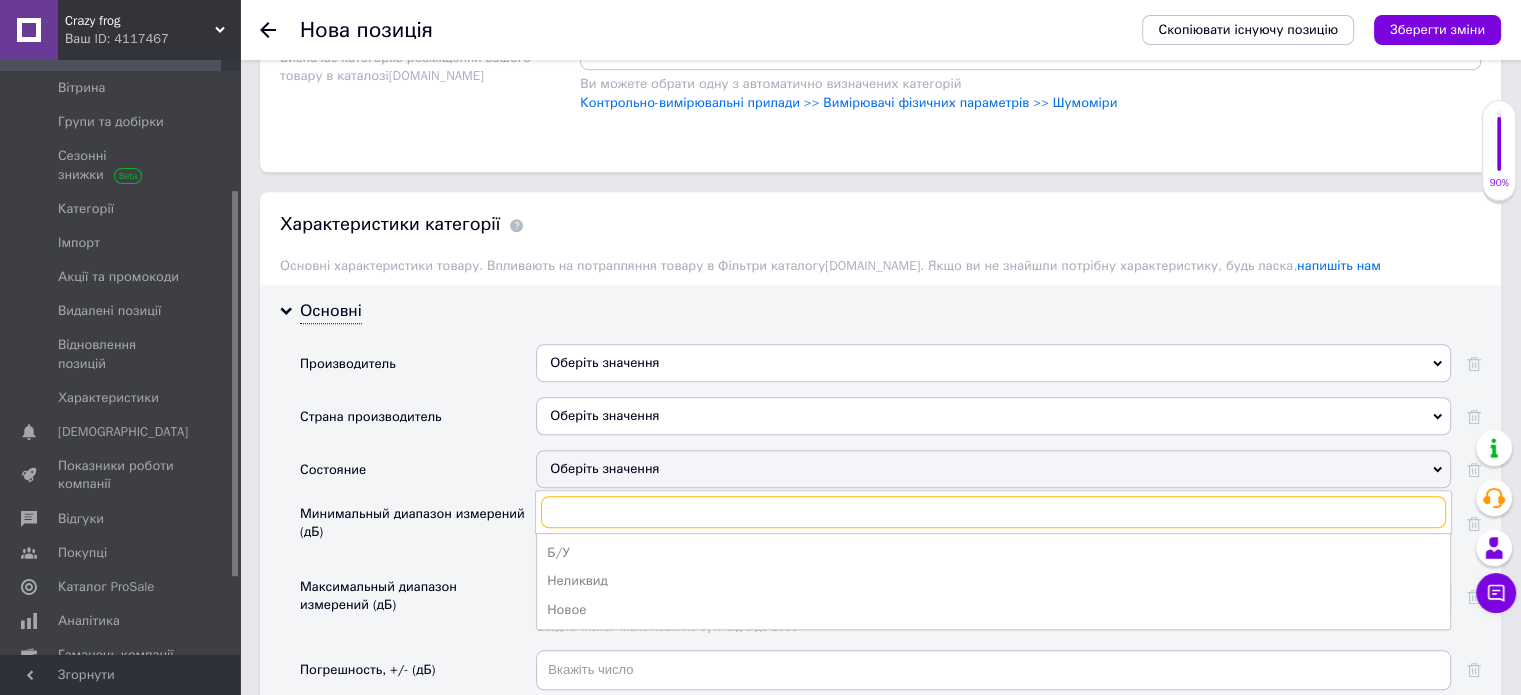 scroll, scrollTop: 1809, scrollLeft: 0, axis: vertical 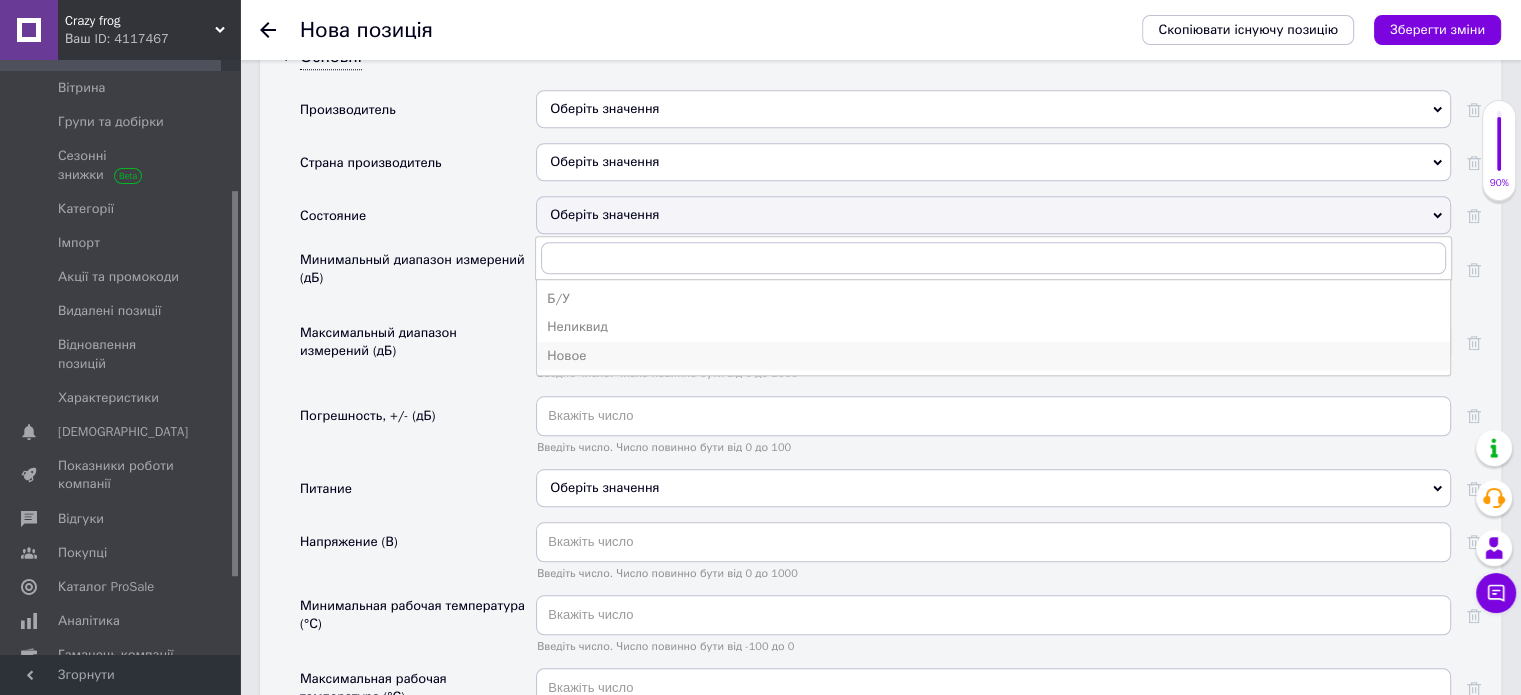 click on "Новое" at bounding box center [993, 356] 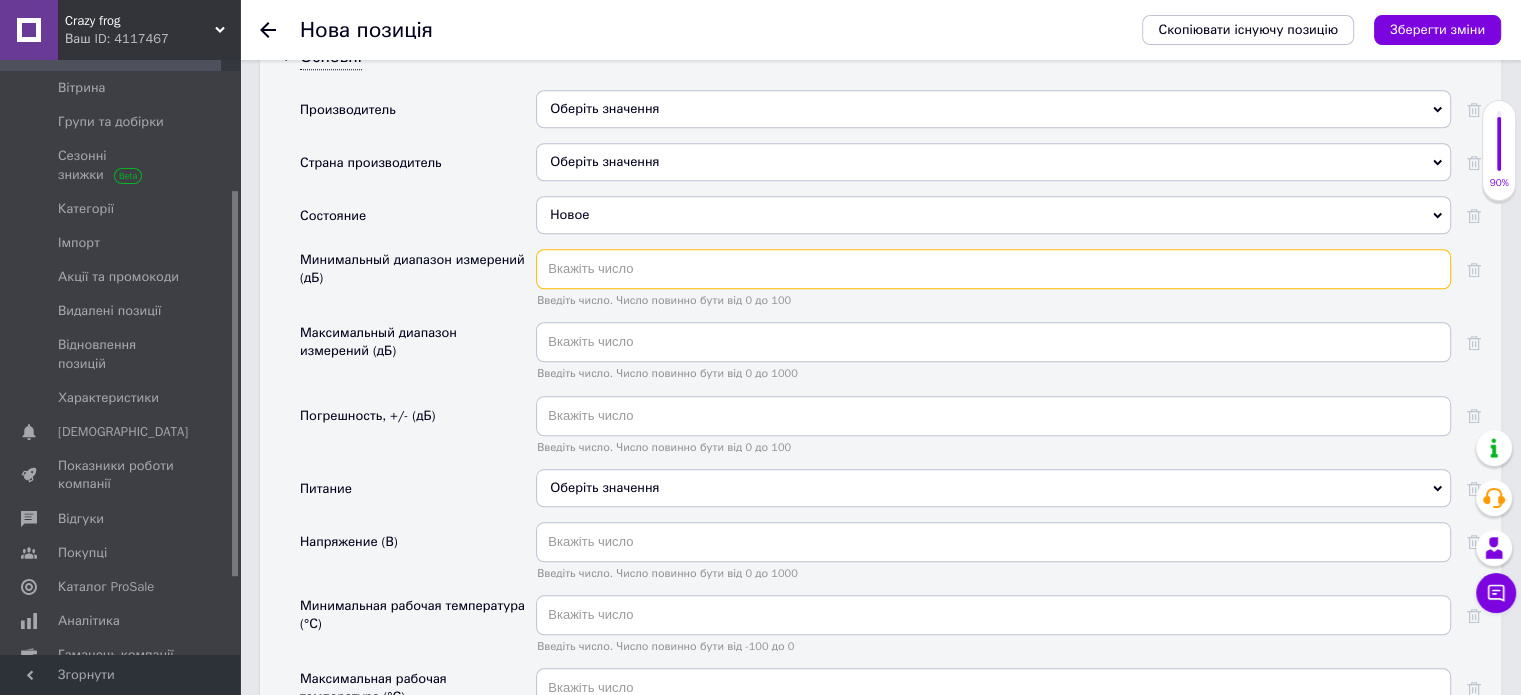 click at bounding box center [993, 269] 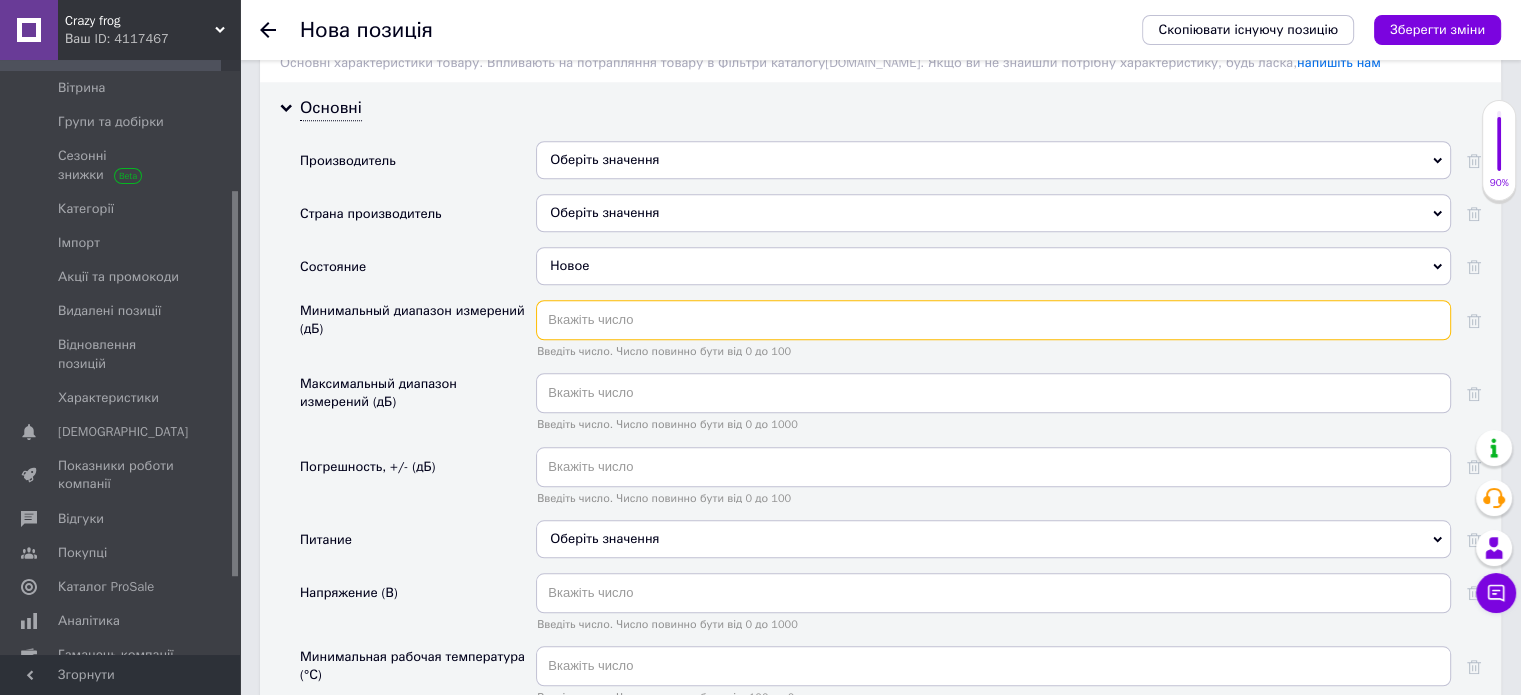 scroll, scrollTop: 1909, scrollLeft: 0, axis: vertical 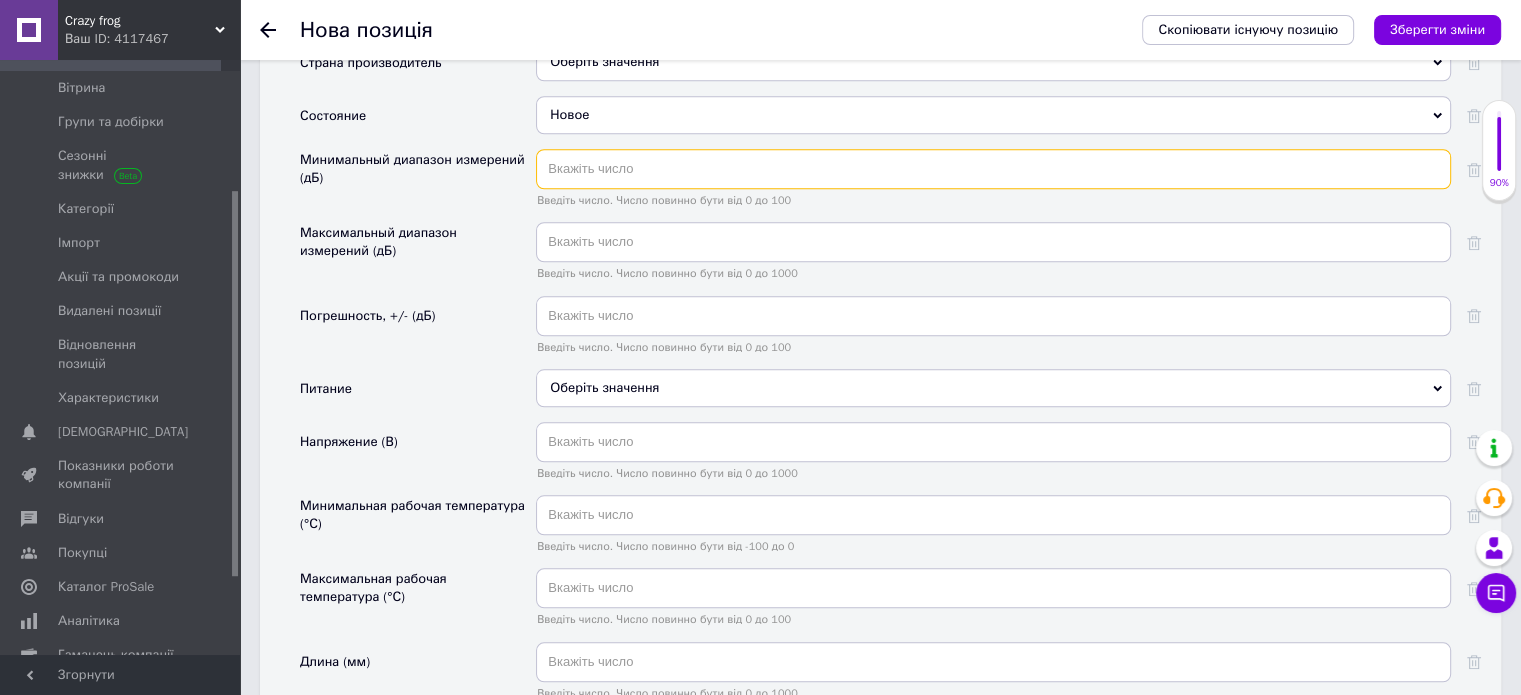 click at bounding box center (993, 169) 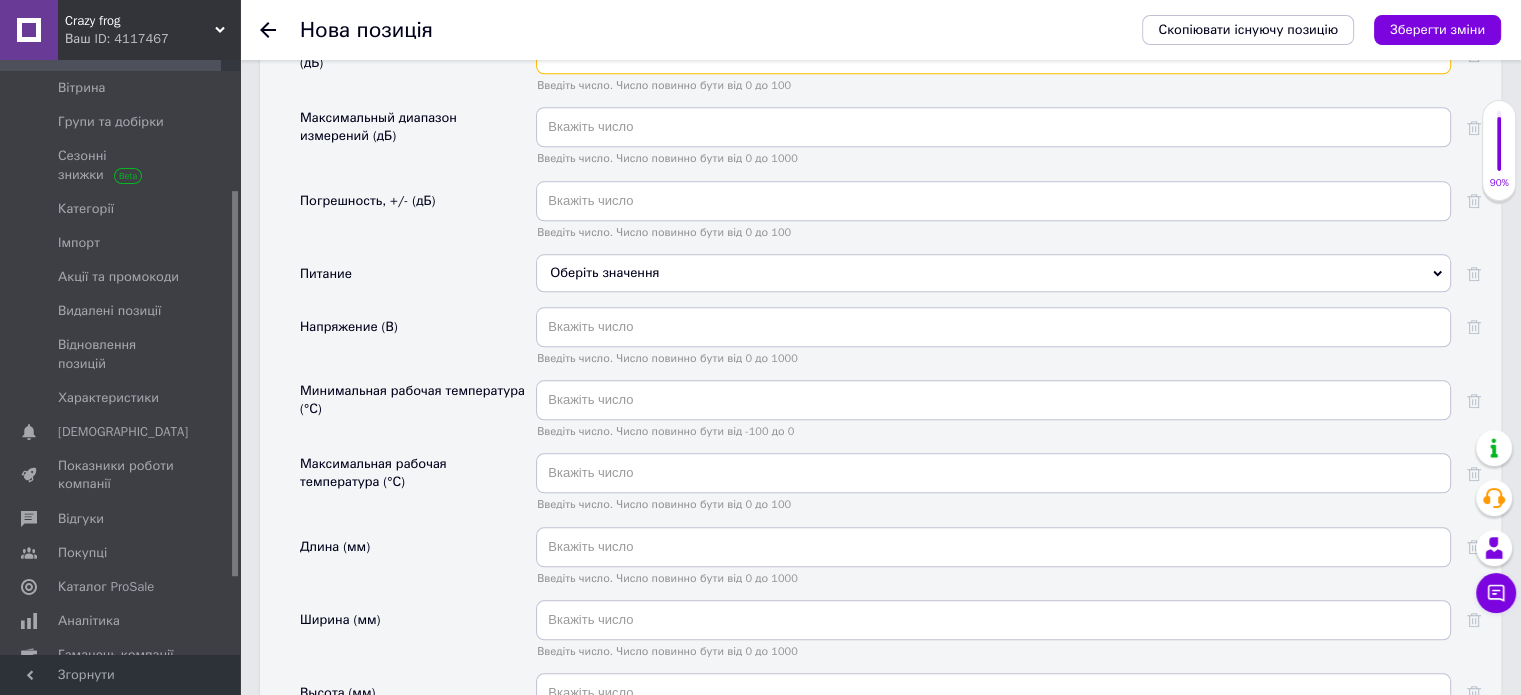 scroll, scrollTop: 1909, scrollLeft: 0, axis: vertical 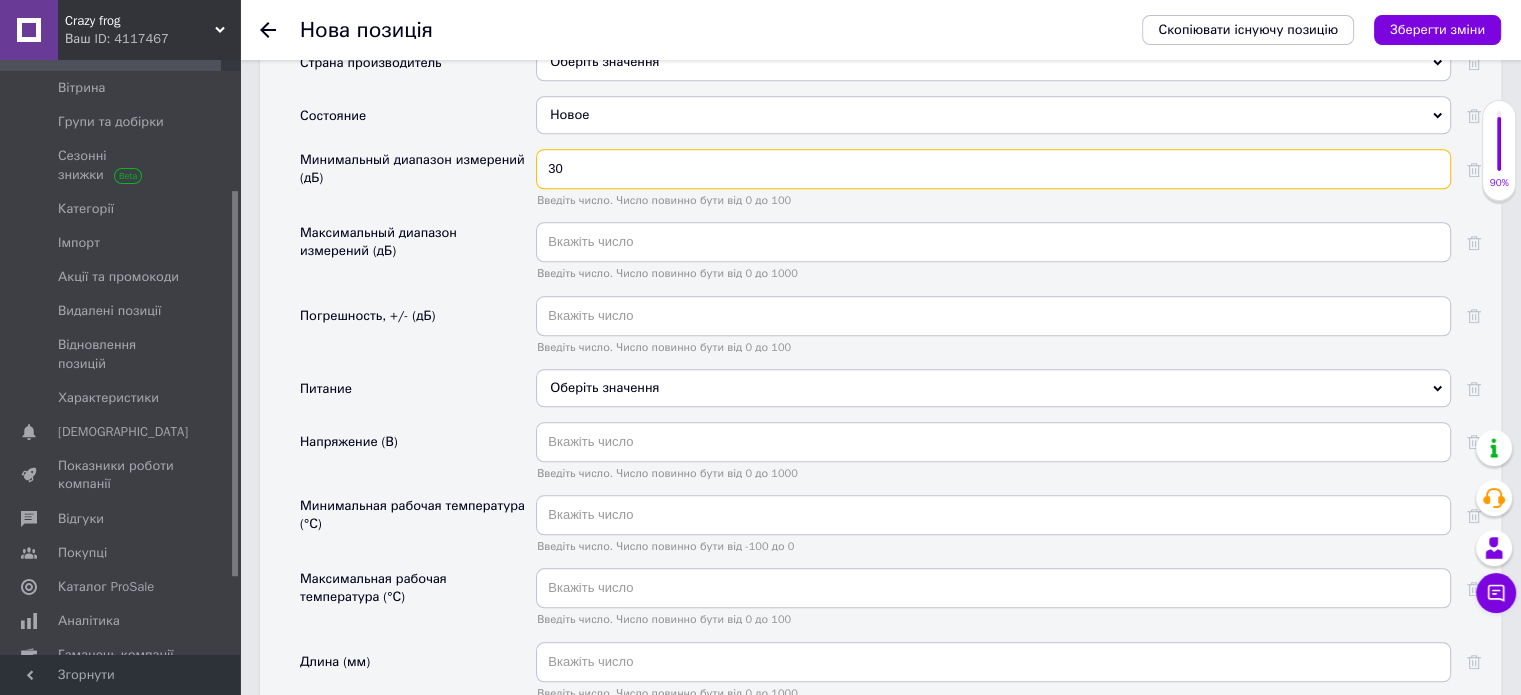 type on "30" 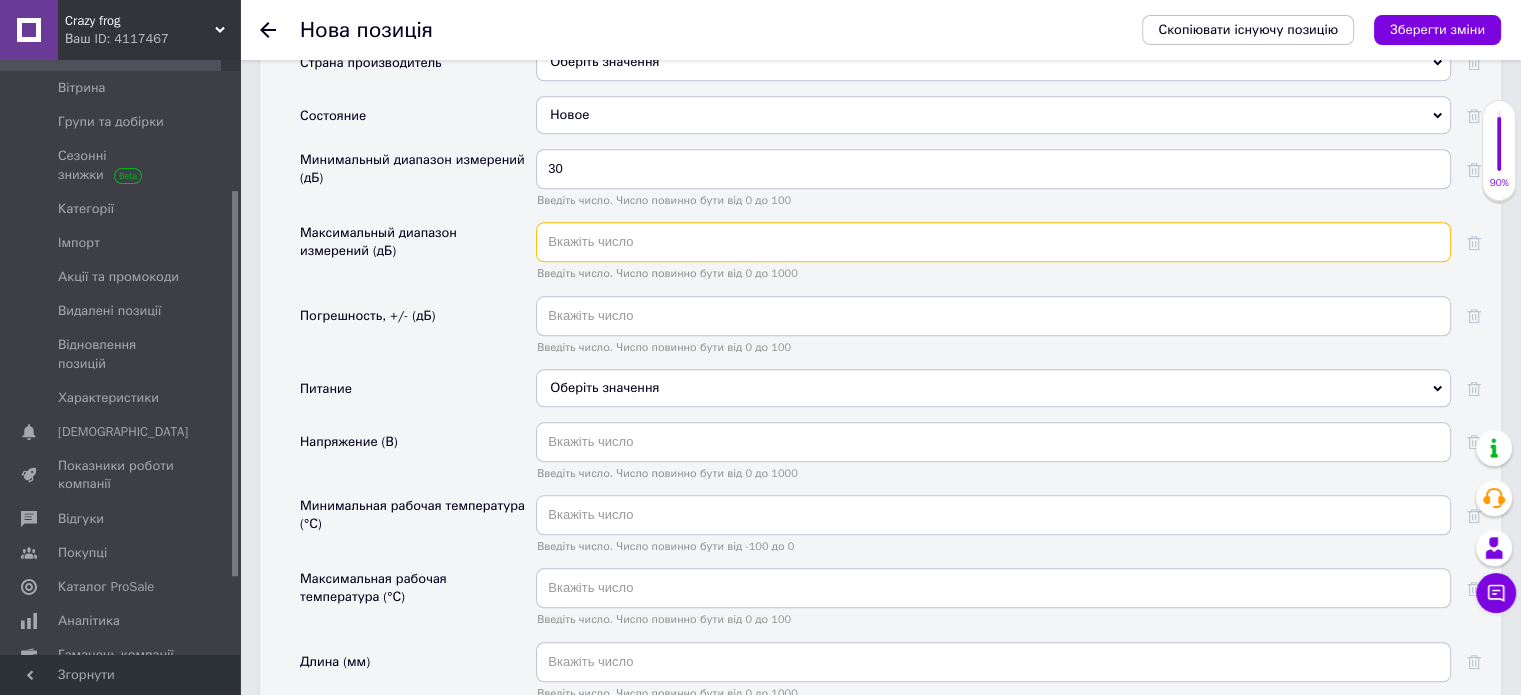 click at bounding box center (993, 242) 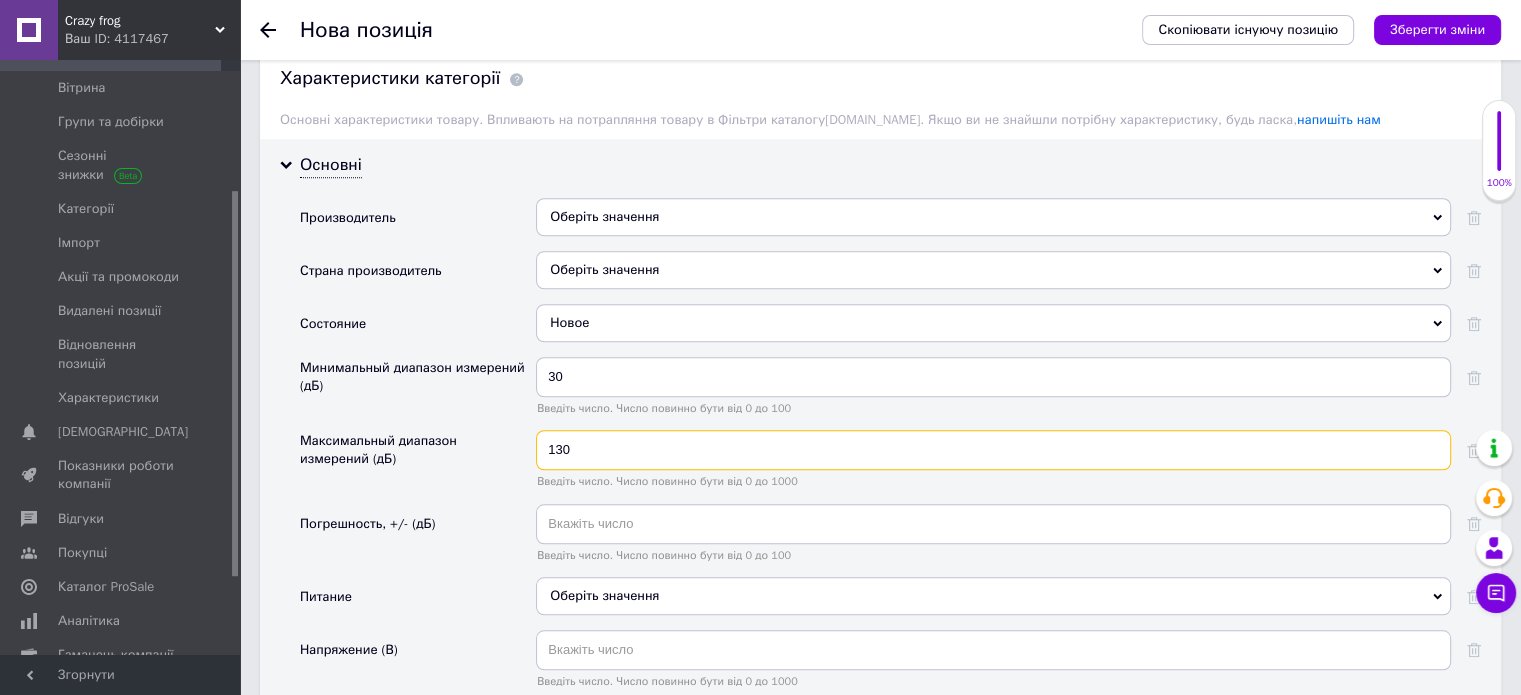 scroll, scrollTop: 1809, scrollLeft: 0, axis: vertical 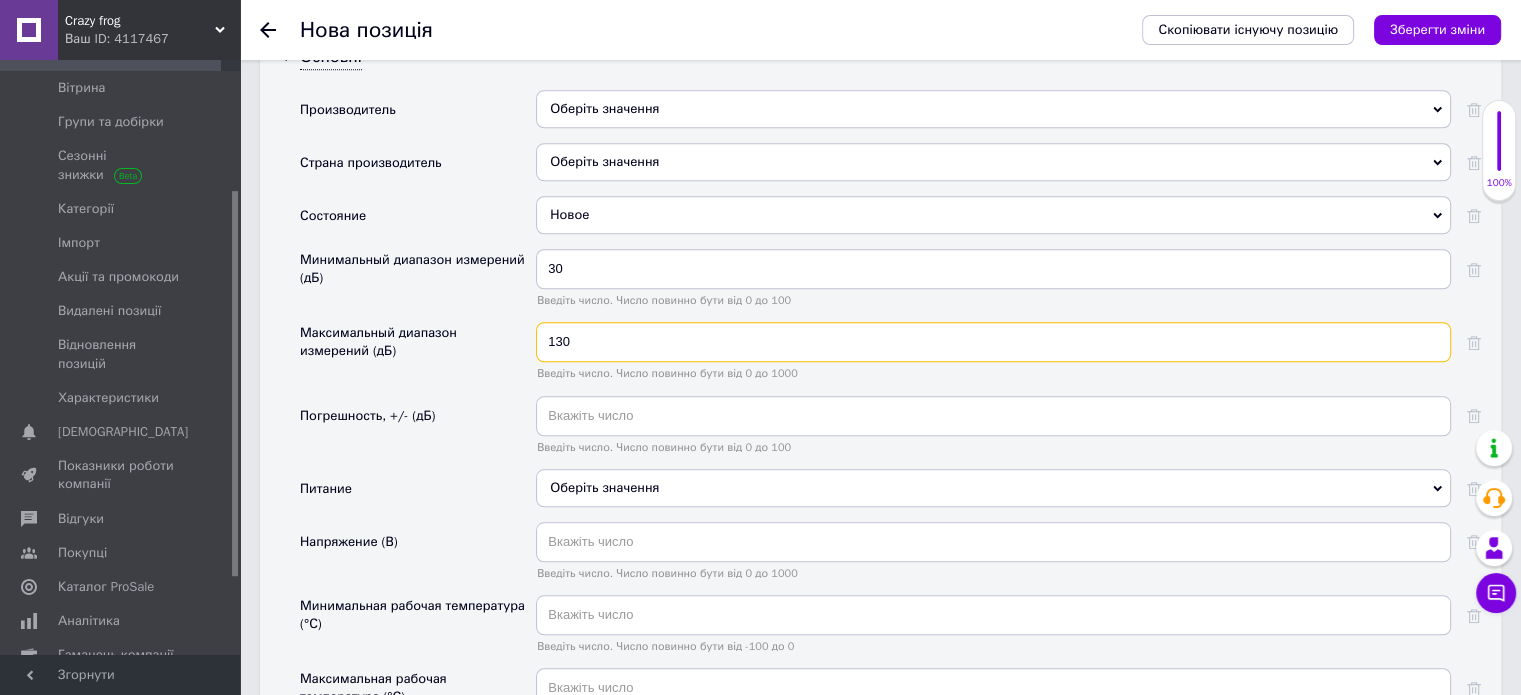 type on "130" 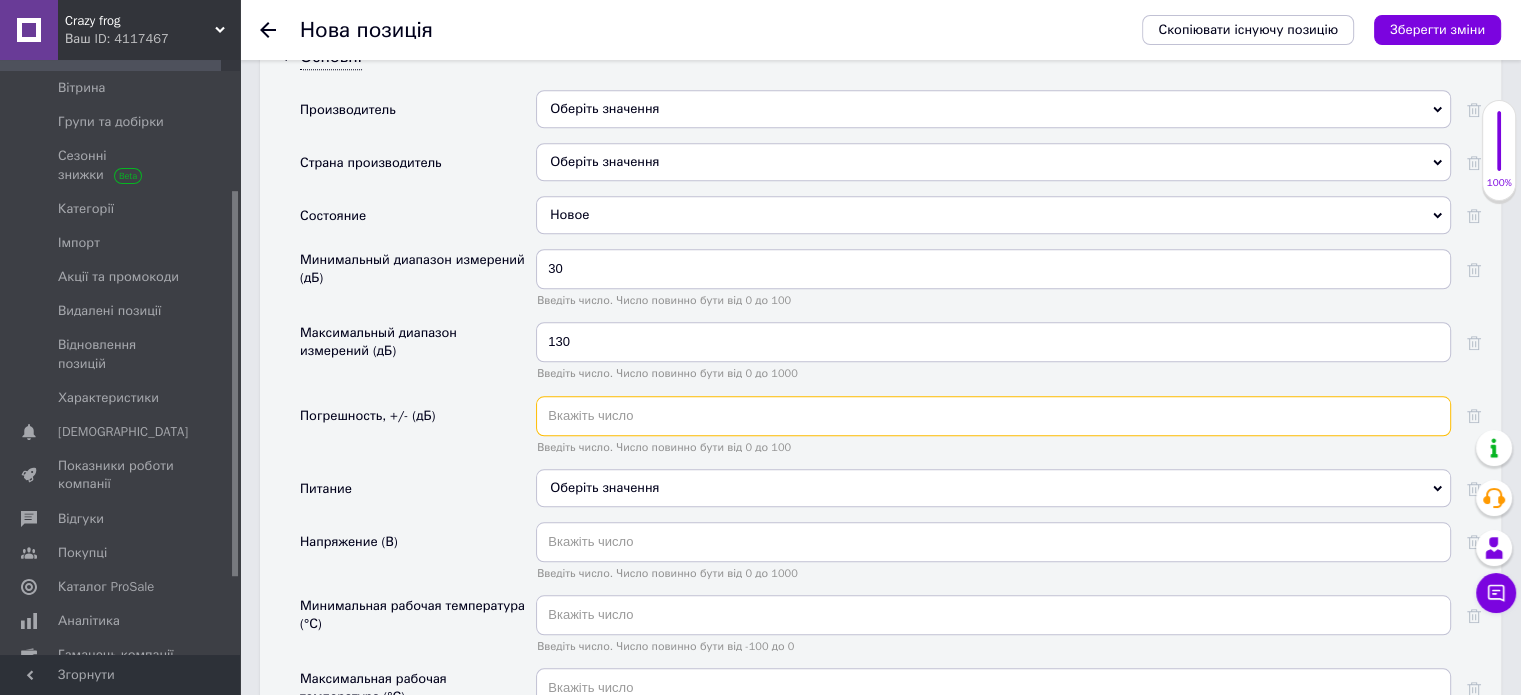 click at bounding box center (993, 416) 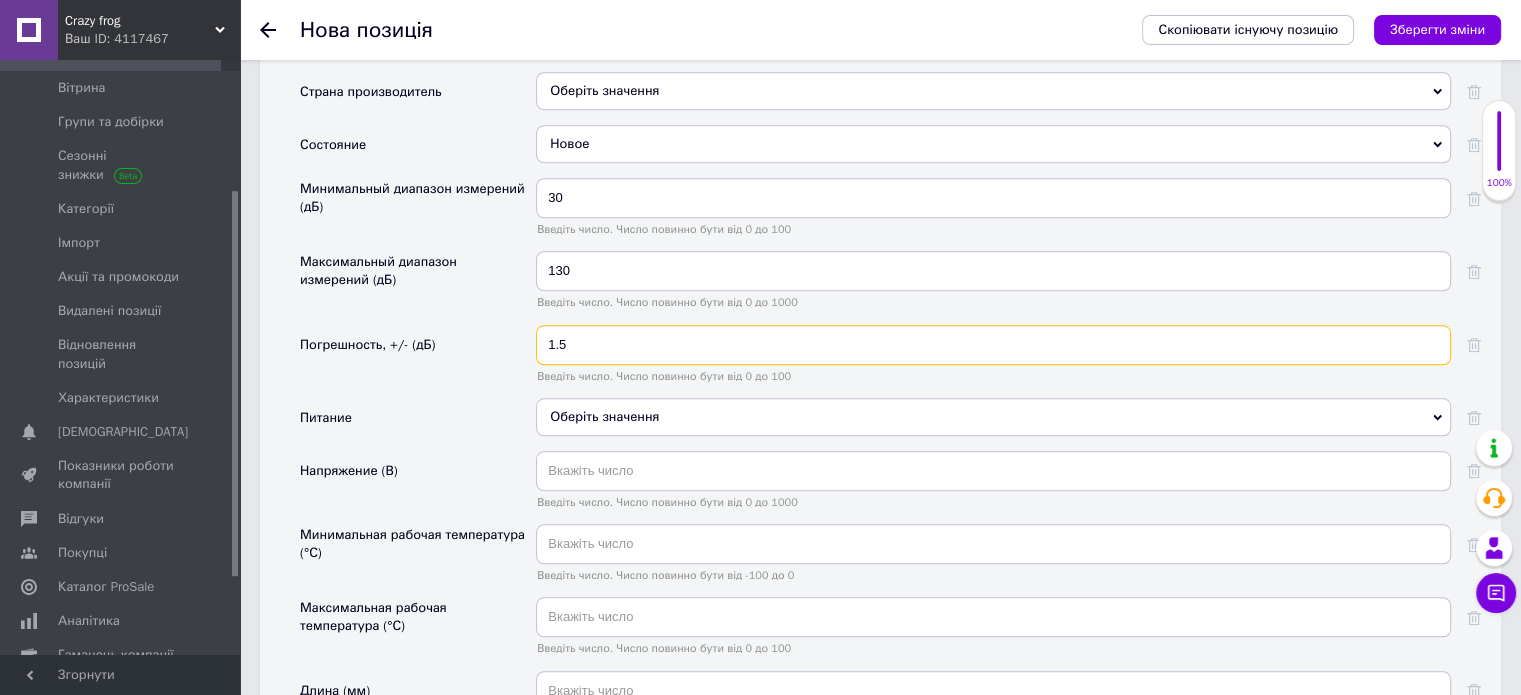 scroll, scrollTop: 1909, scrollLeft: 0, axis: vertical 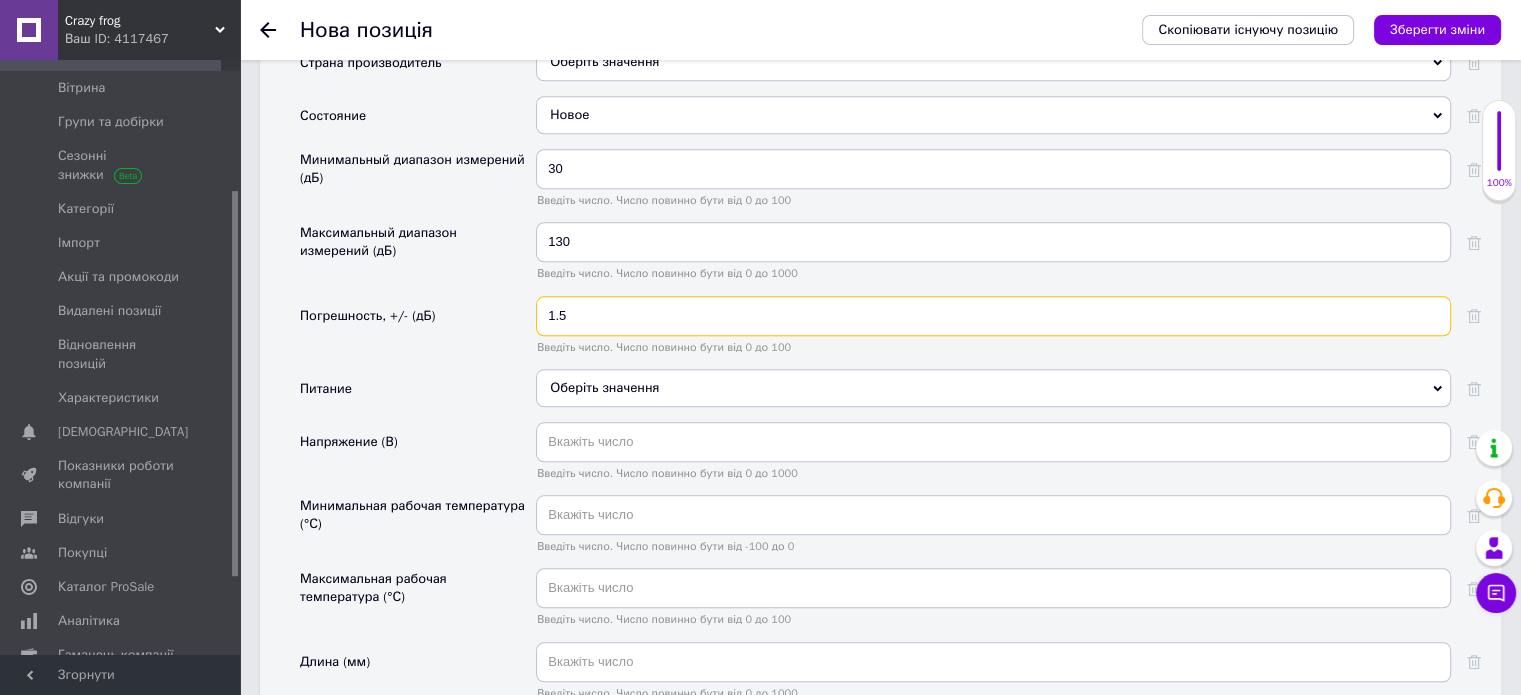 type on "1.5" 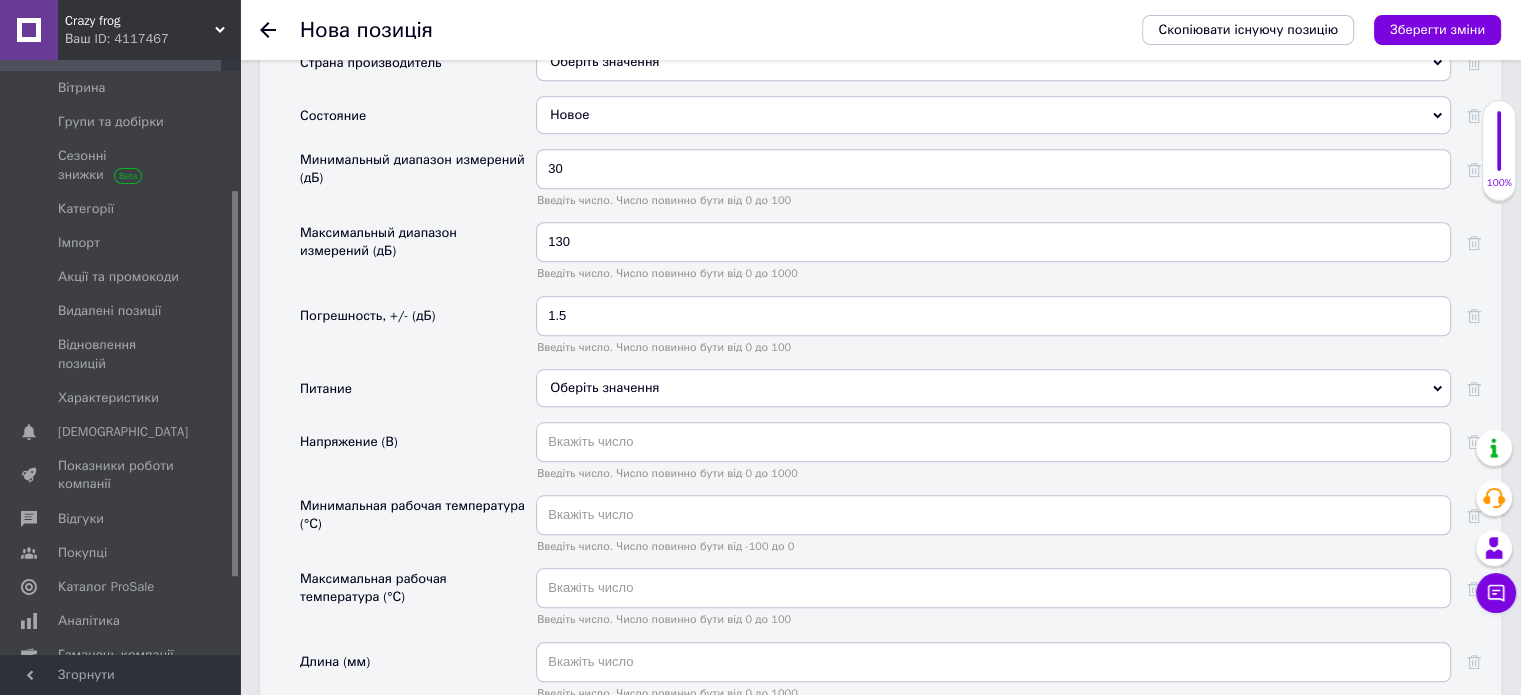 click on "Оберіть значення" at bounding box center (993, 388) 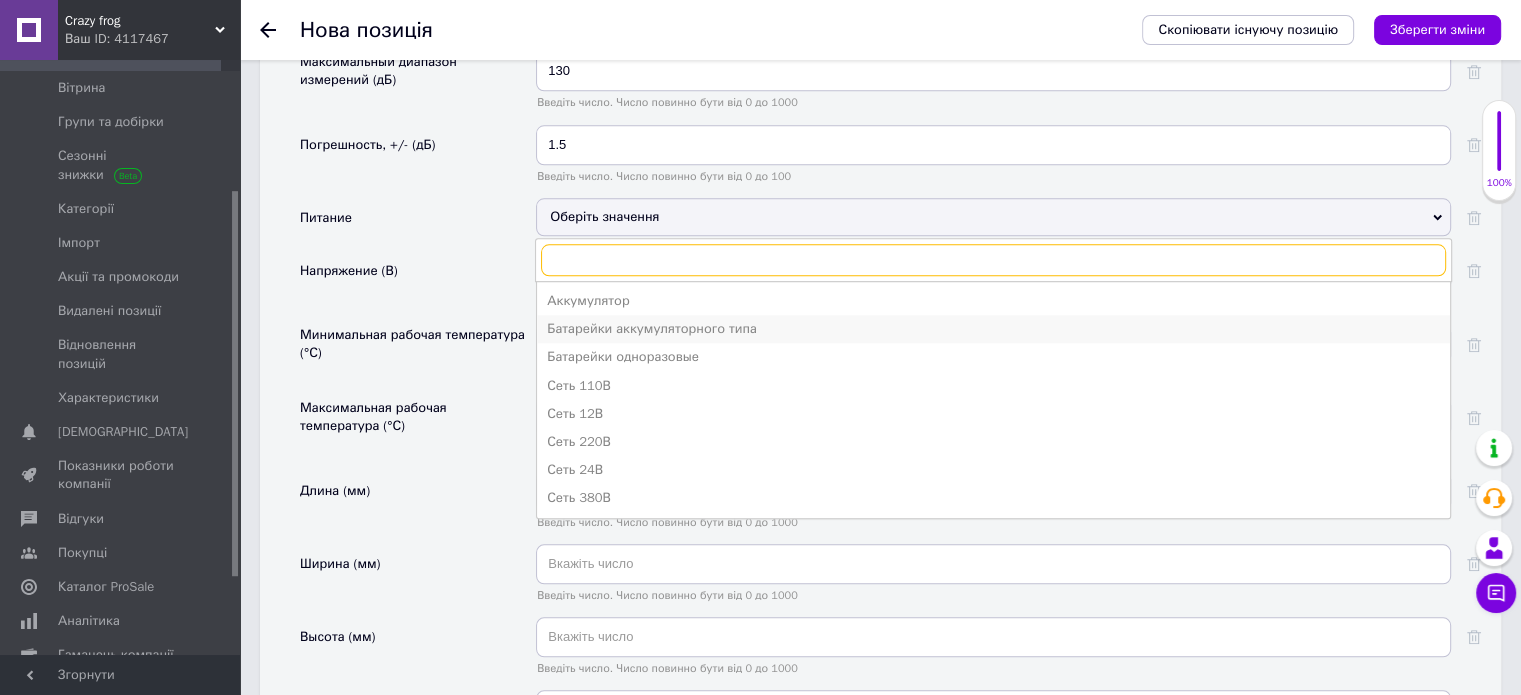 scroll, scrollTop: 2109, scrollLeft: 0, axis: vertical 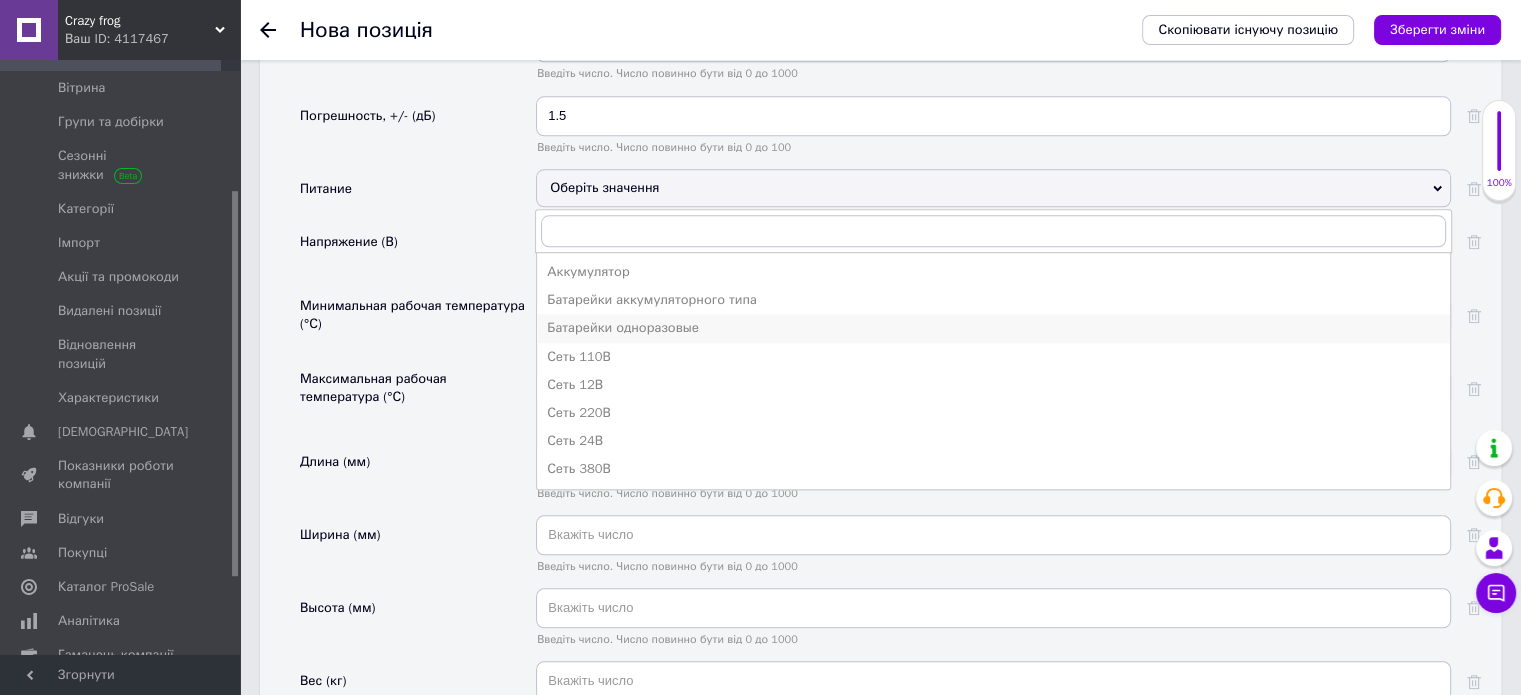 click on "Батарейки одноразовые" at bounding box center (993, 328) 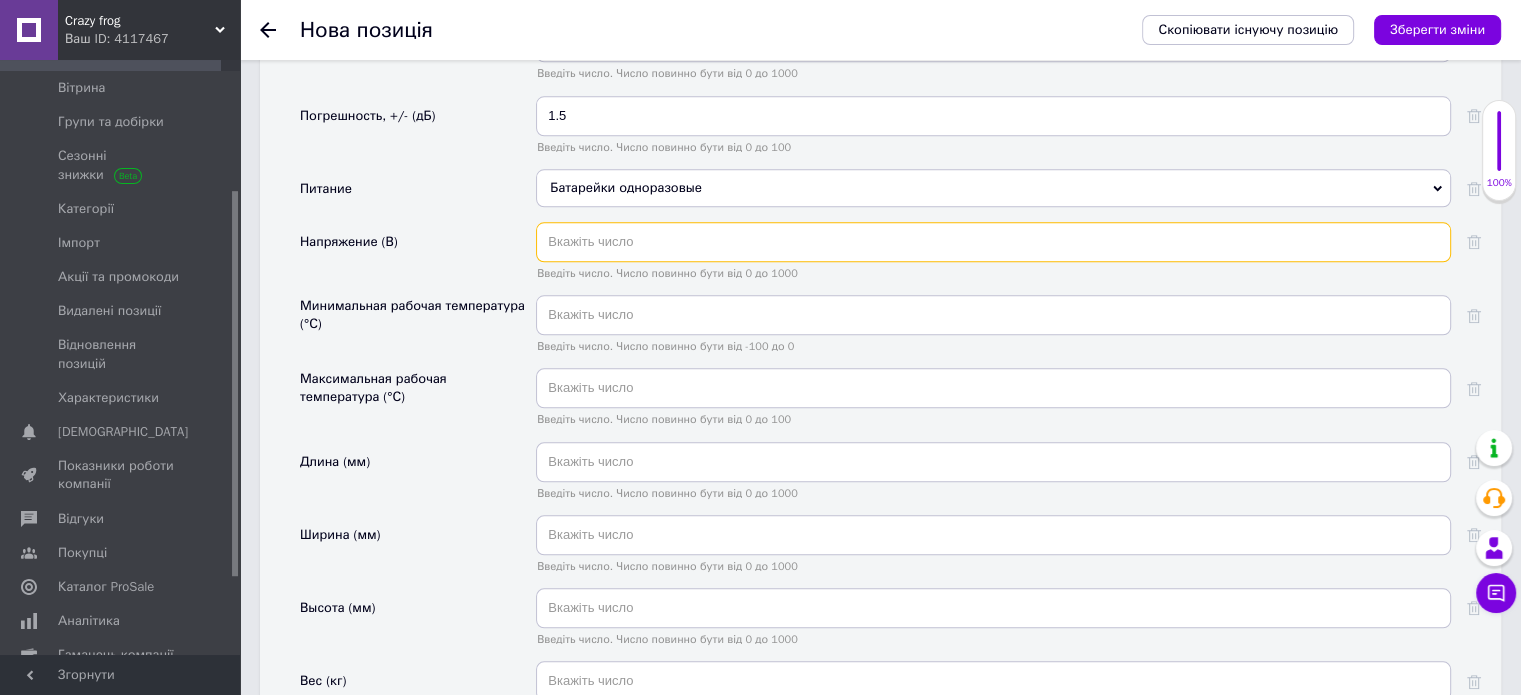 click at bounding box center [993, 242] 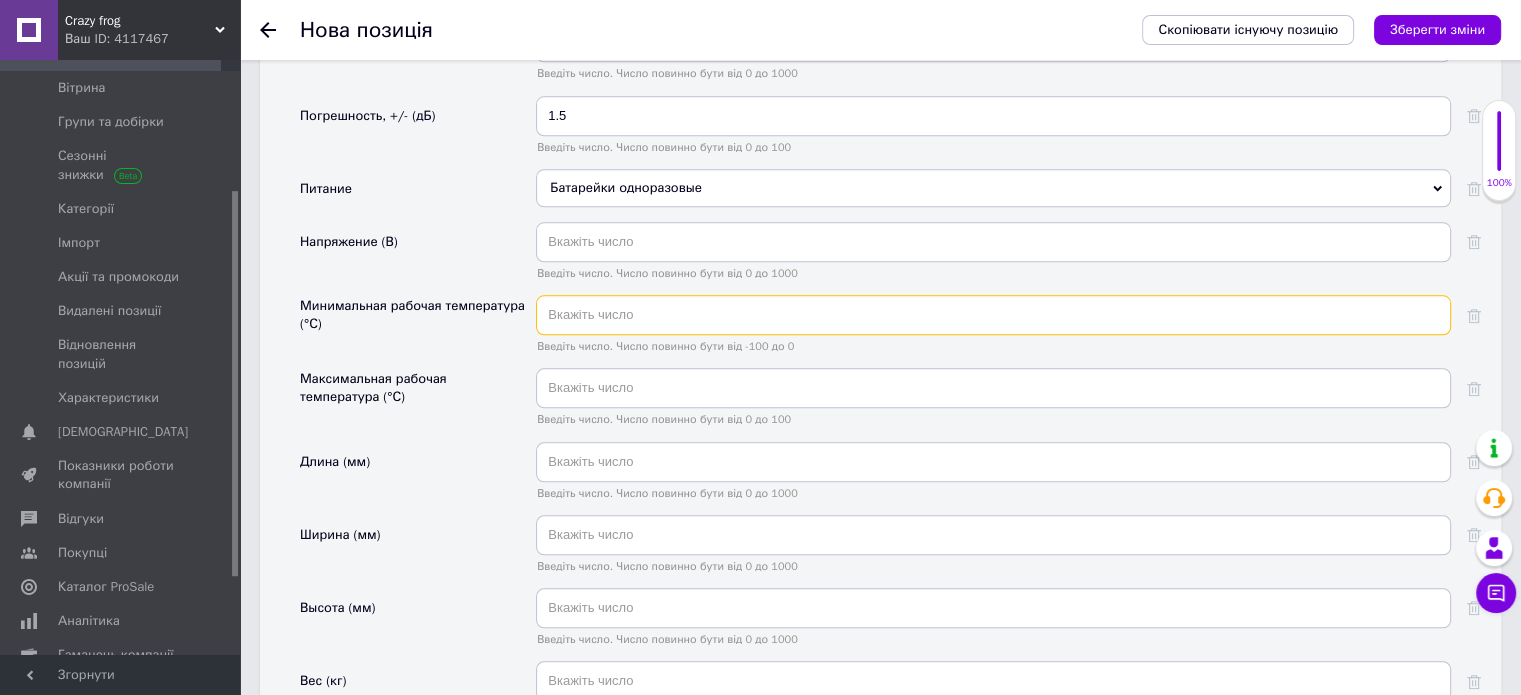 click at bounding box center [993, 315] 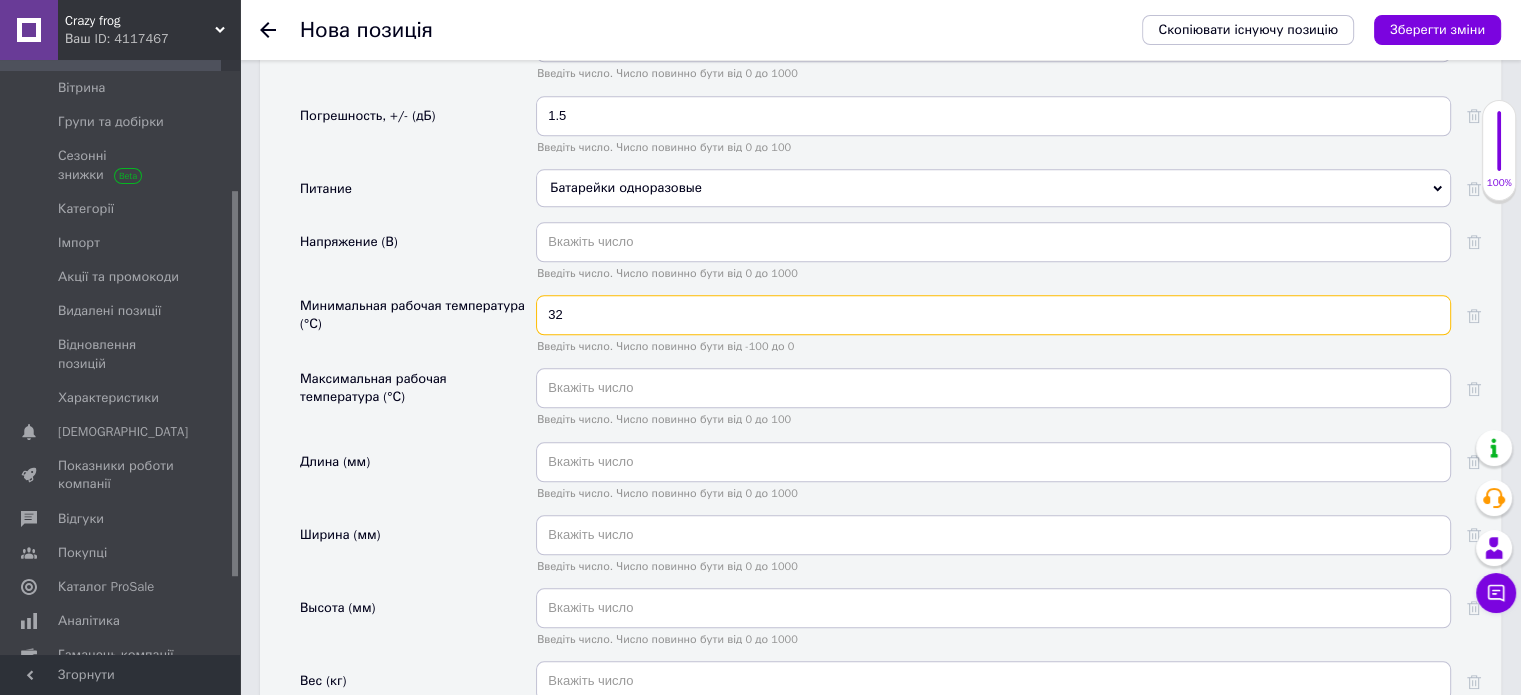 type on "32" 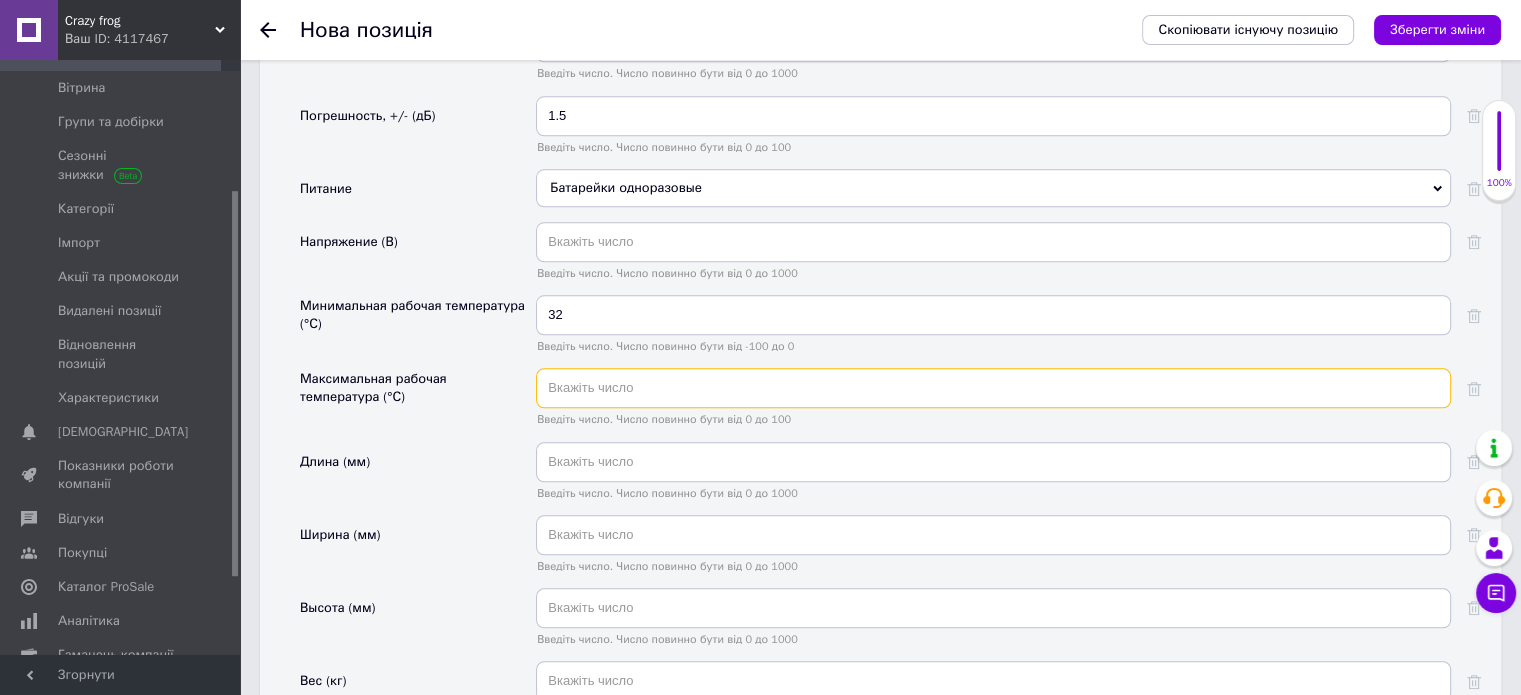 click at bounding box center (993, 388) 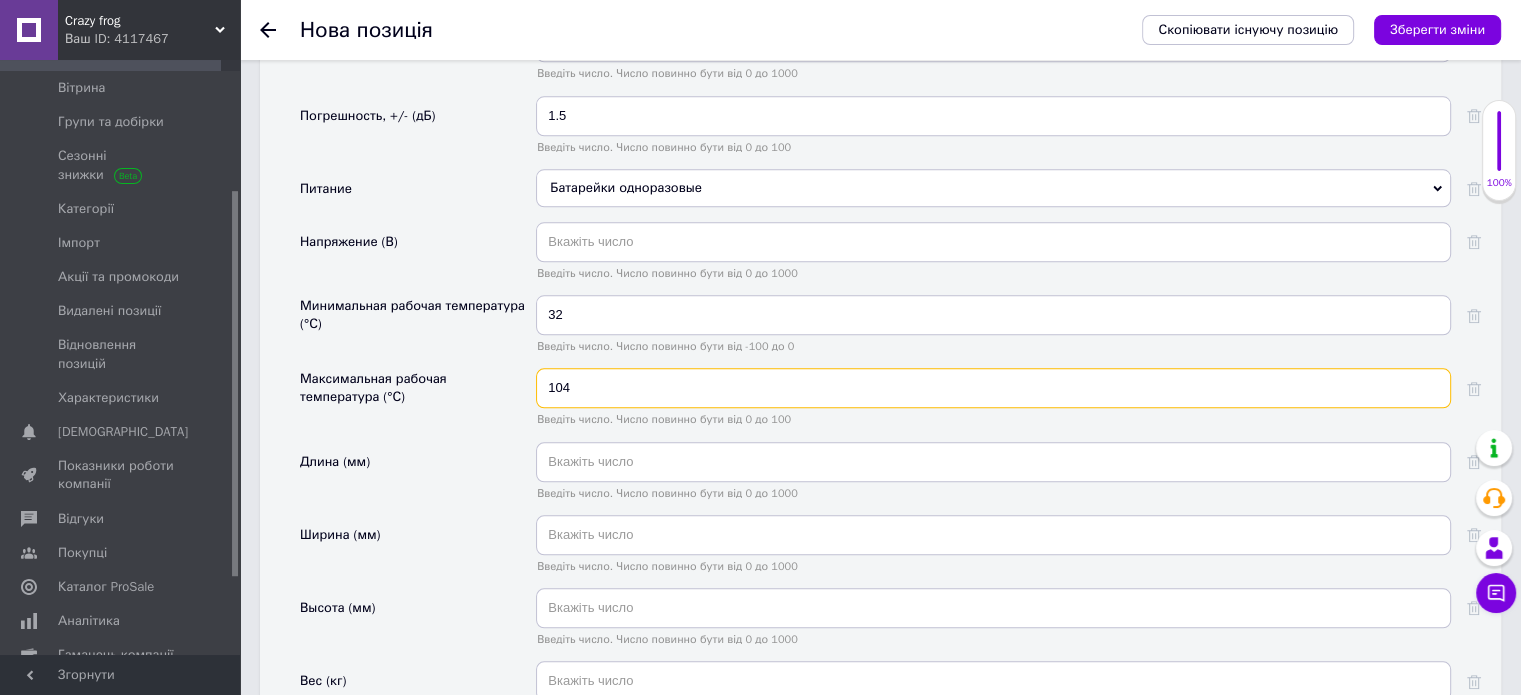 type on "104" 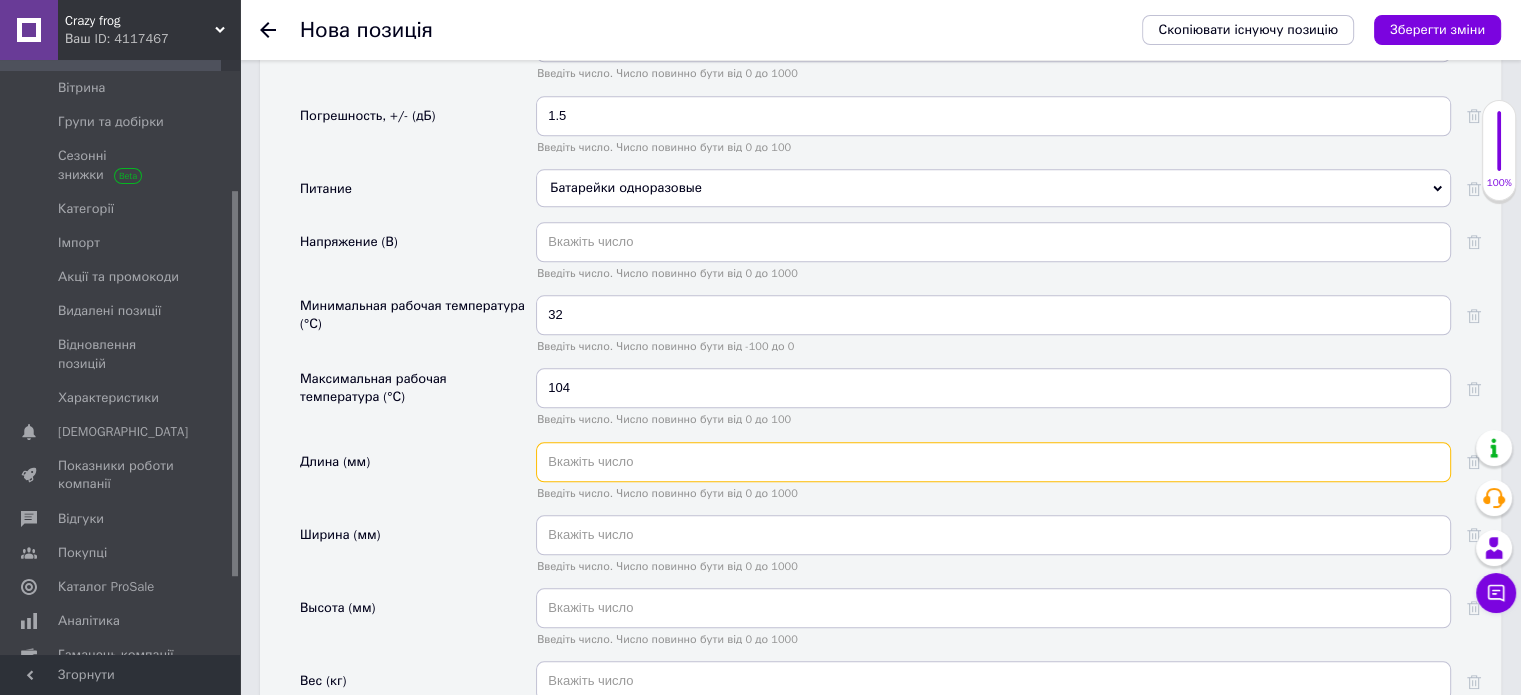 click at bounding box center [993, 462] 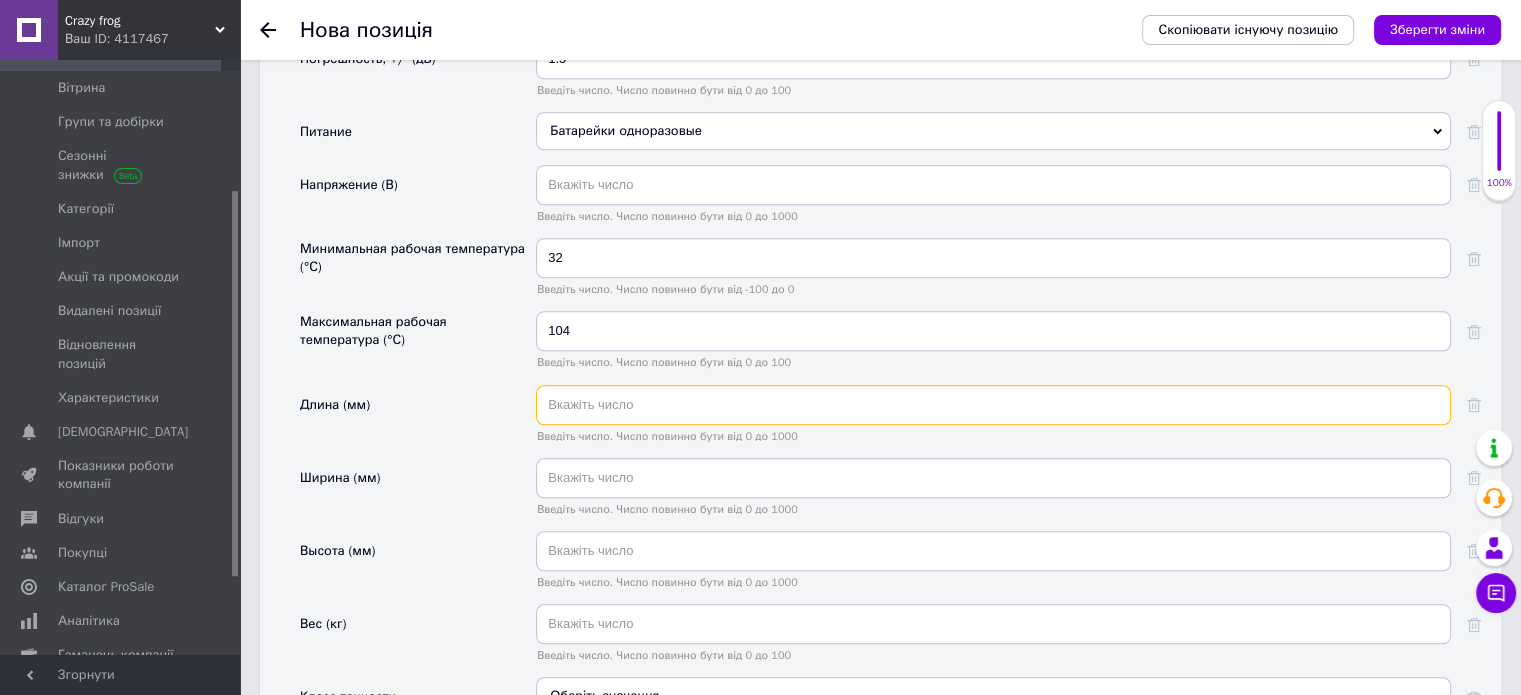 scroll, scrollTop: 2209, scrollLeft: 0, axis: vertical 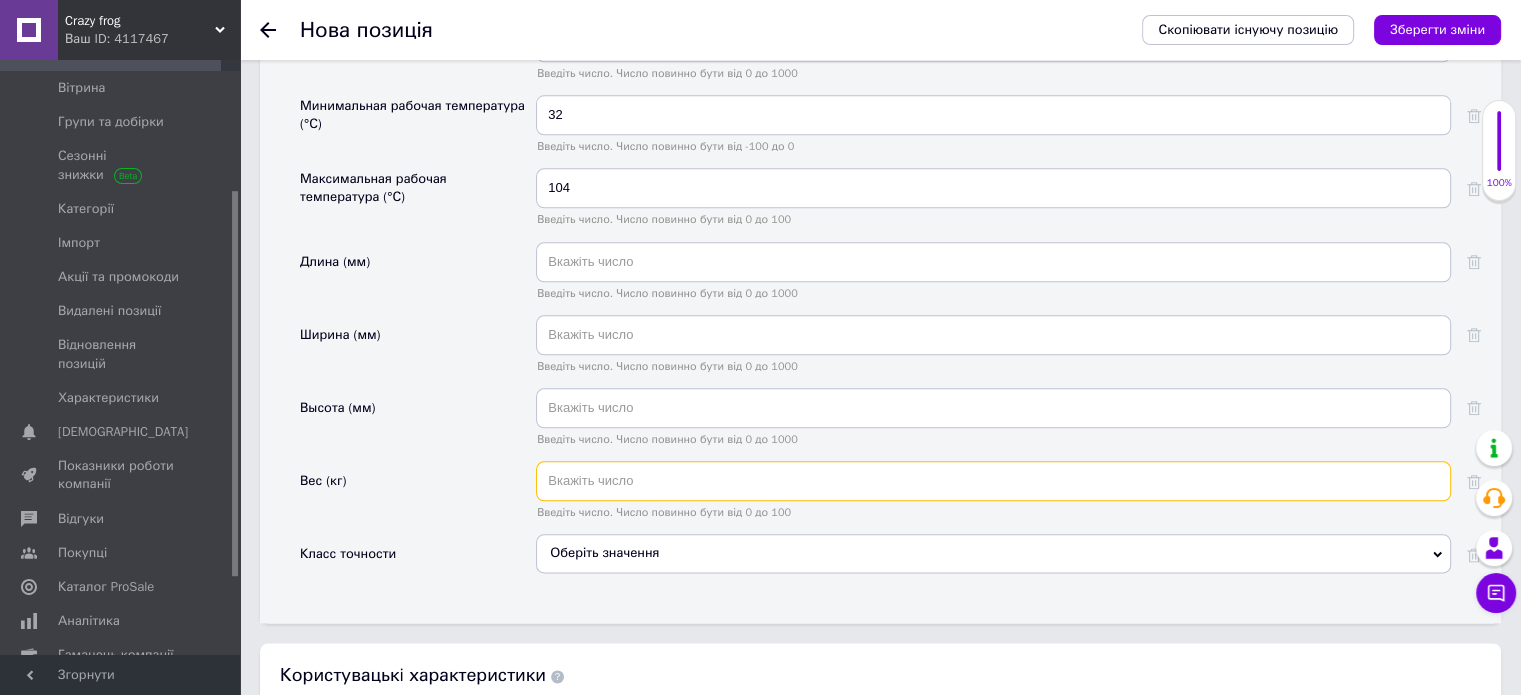 click at bounding box center [993, 481] 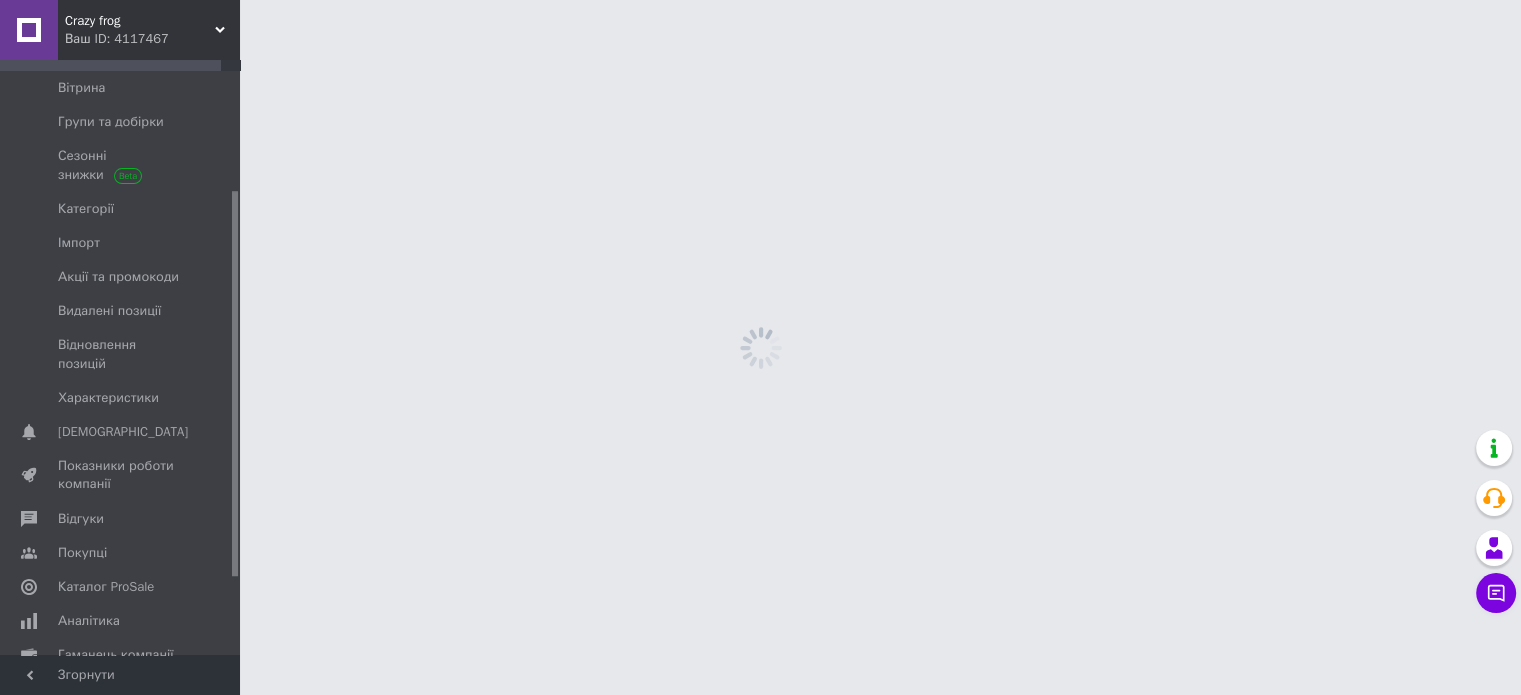 scroll, scrollTop: 0, scrollLeft: 0, axis: both 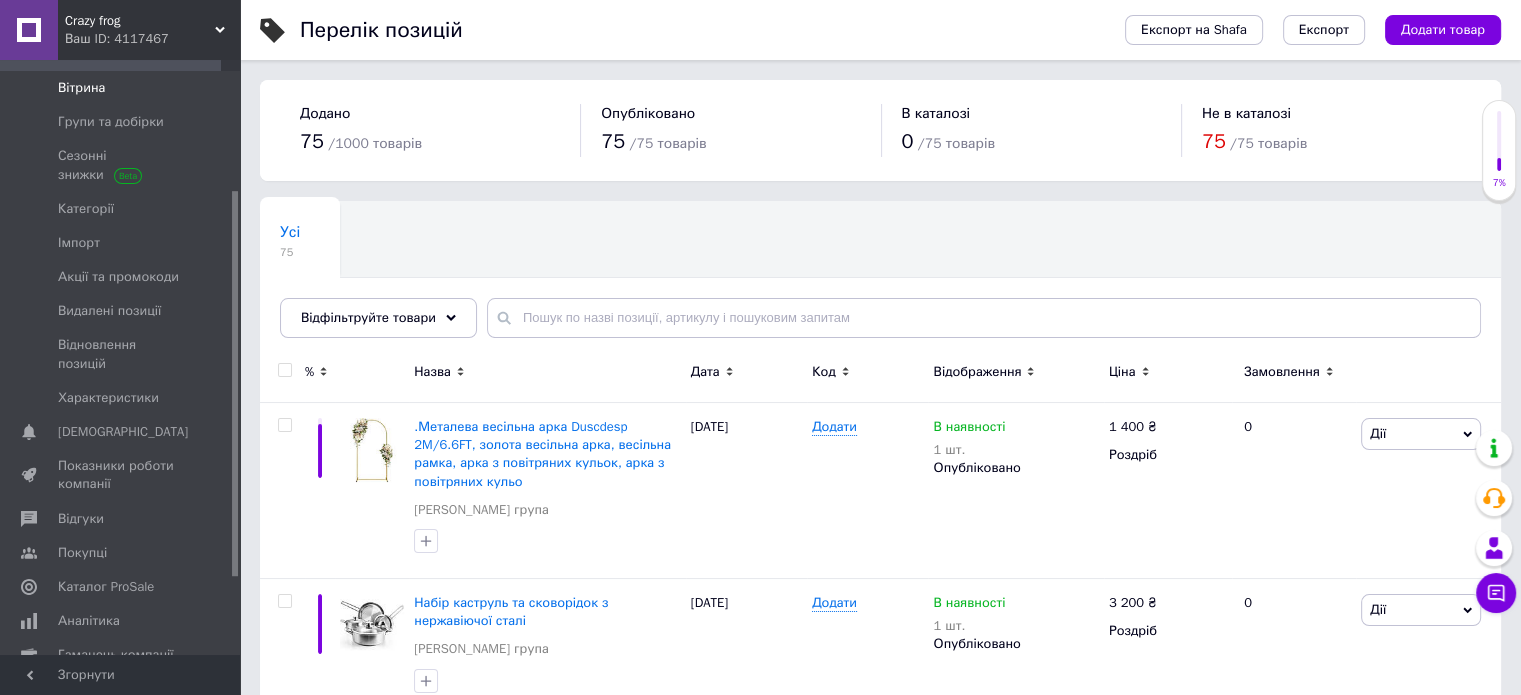click on "Вітрина" at bounding box center (81, 88) 